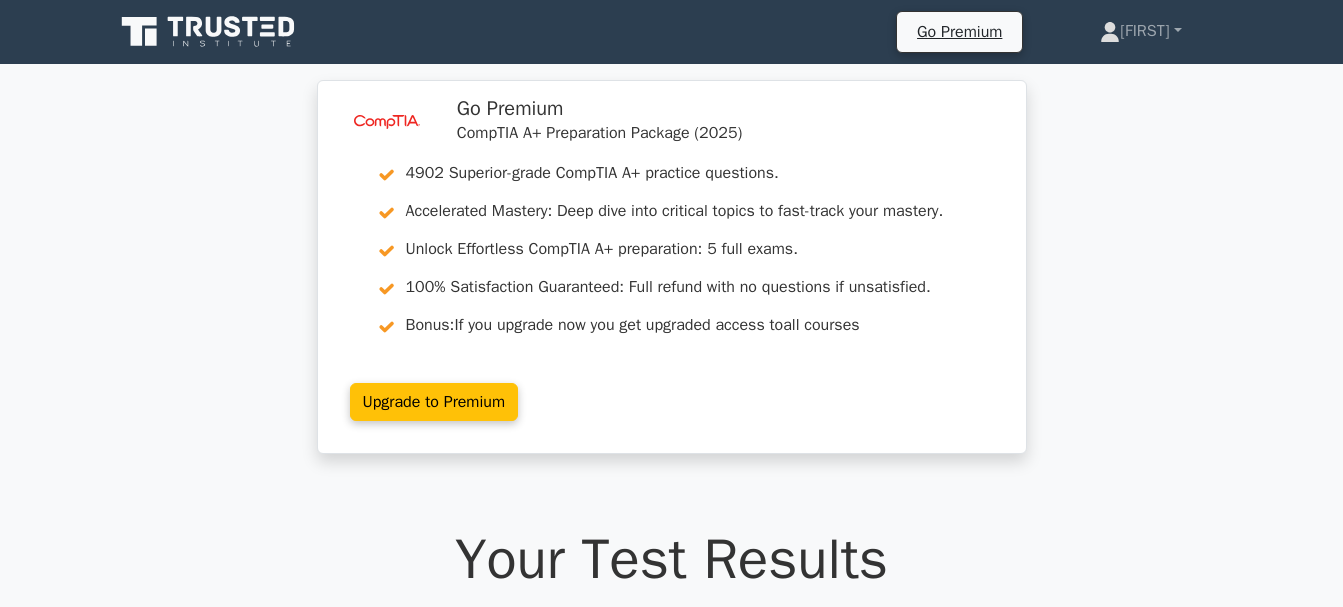 scroll, scrollTop: 840, scrollLeft: 0, axis: vertical 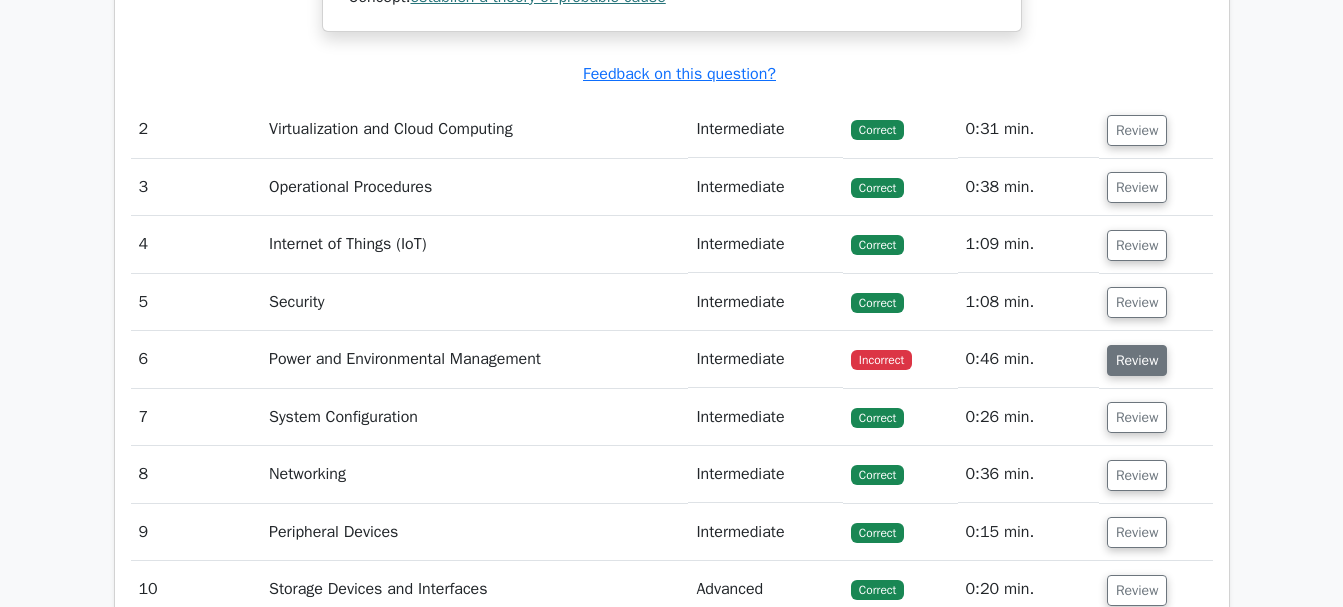 click on "Review" at bounding box center (1137, 360) 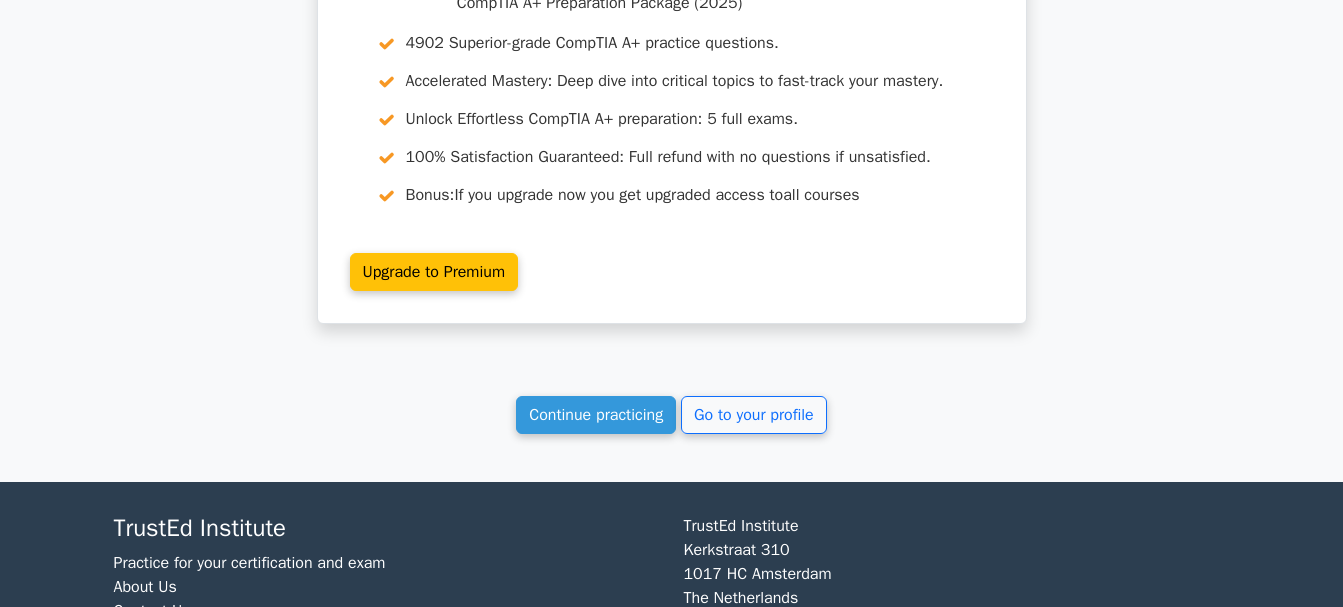 scroll, scrollTop: 4700, scrollLeft: 0, axis: vertical 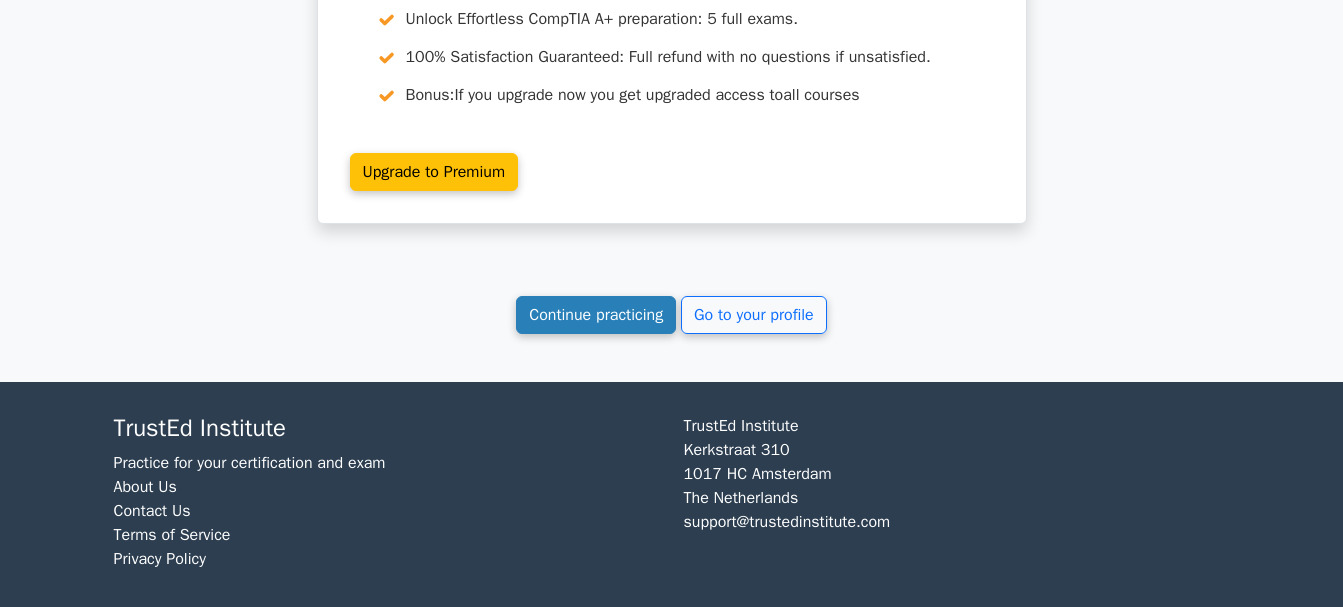 click on "Continue practicing" at bounding box center (596, 315) 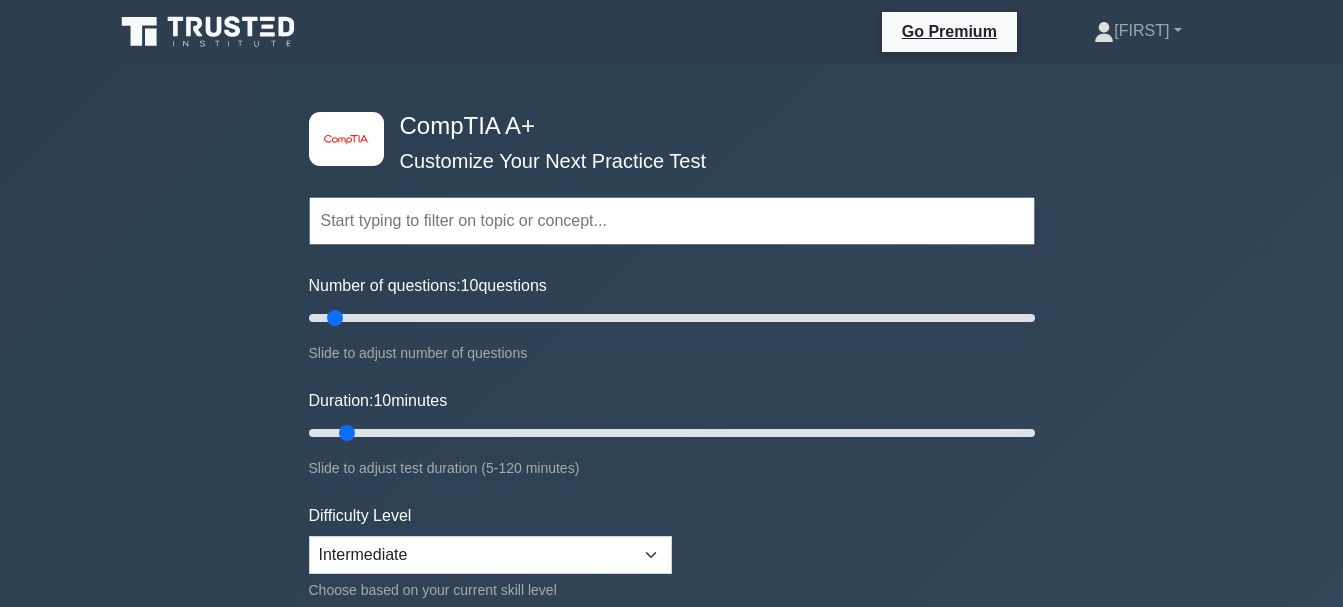scroll, scrollTop: 500, scrollLeft: 0, axis: vertical 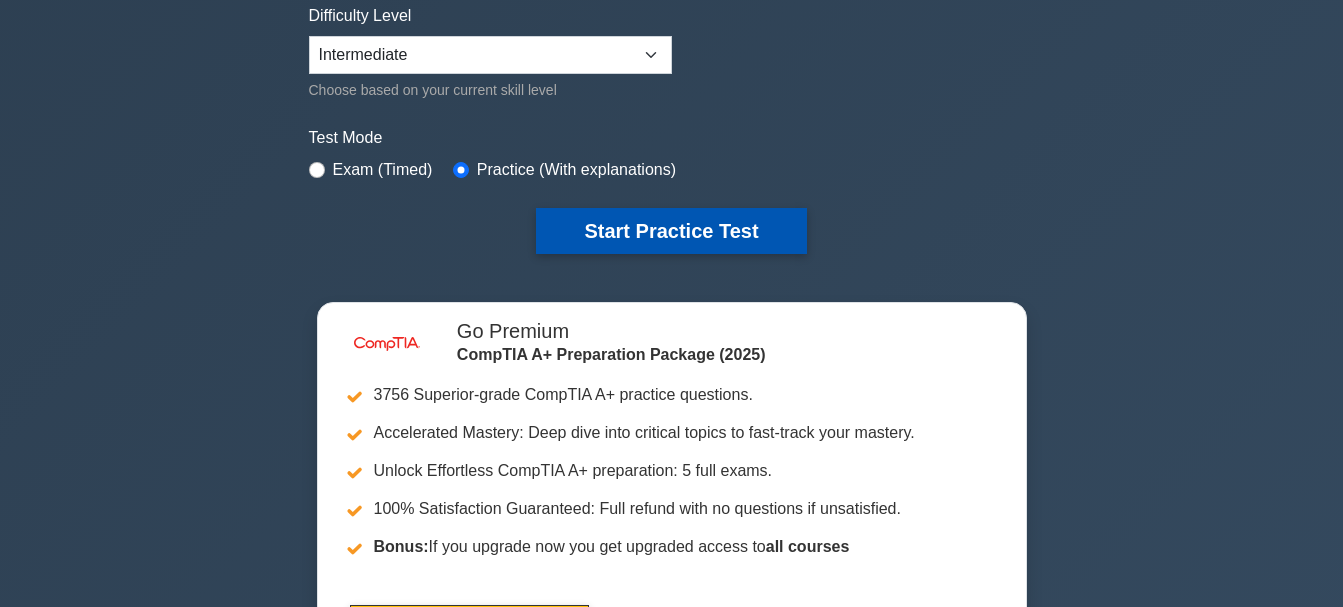 click on "Start Practice Test" at bounding box center [671, 231] 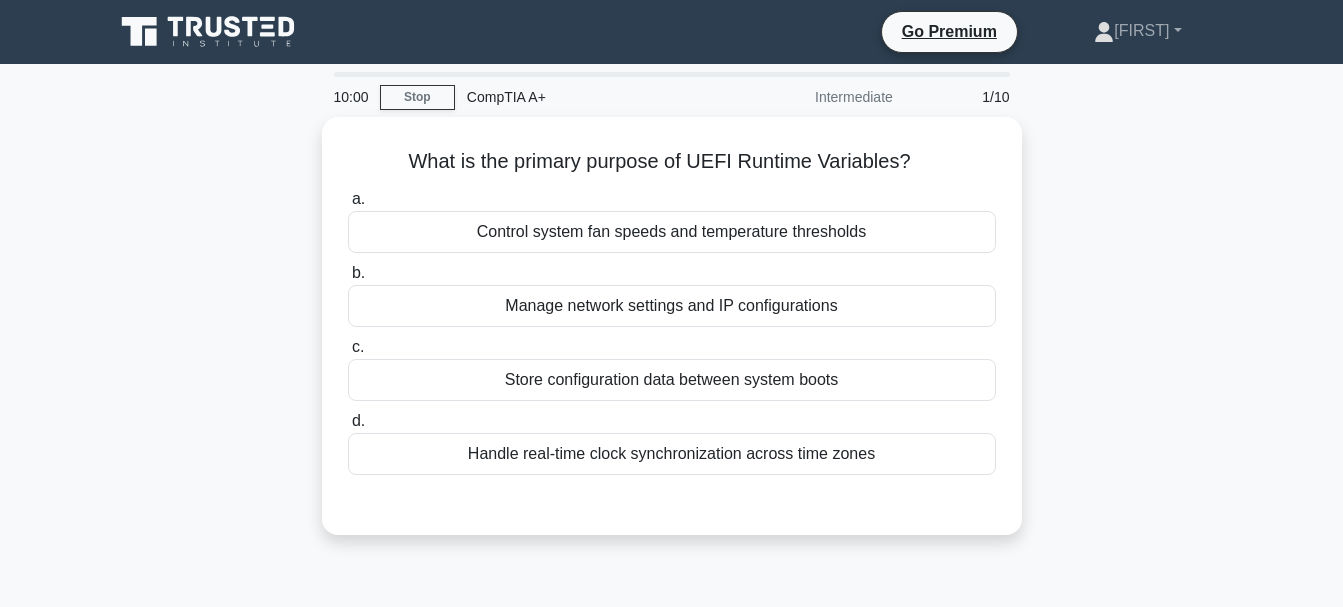 scroll, scrollTop: 0, scrollLeft: 0, axis: both 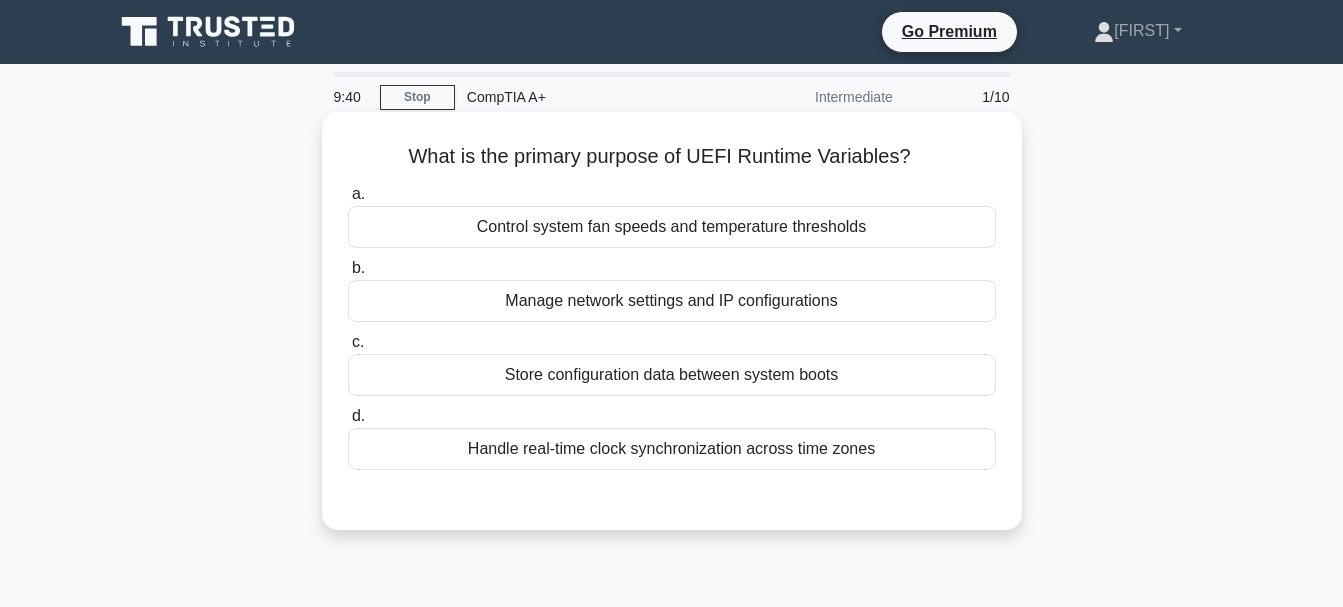 click on "Store configuration data between system boots" at bounding box center [672, 375] 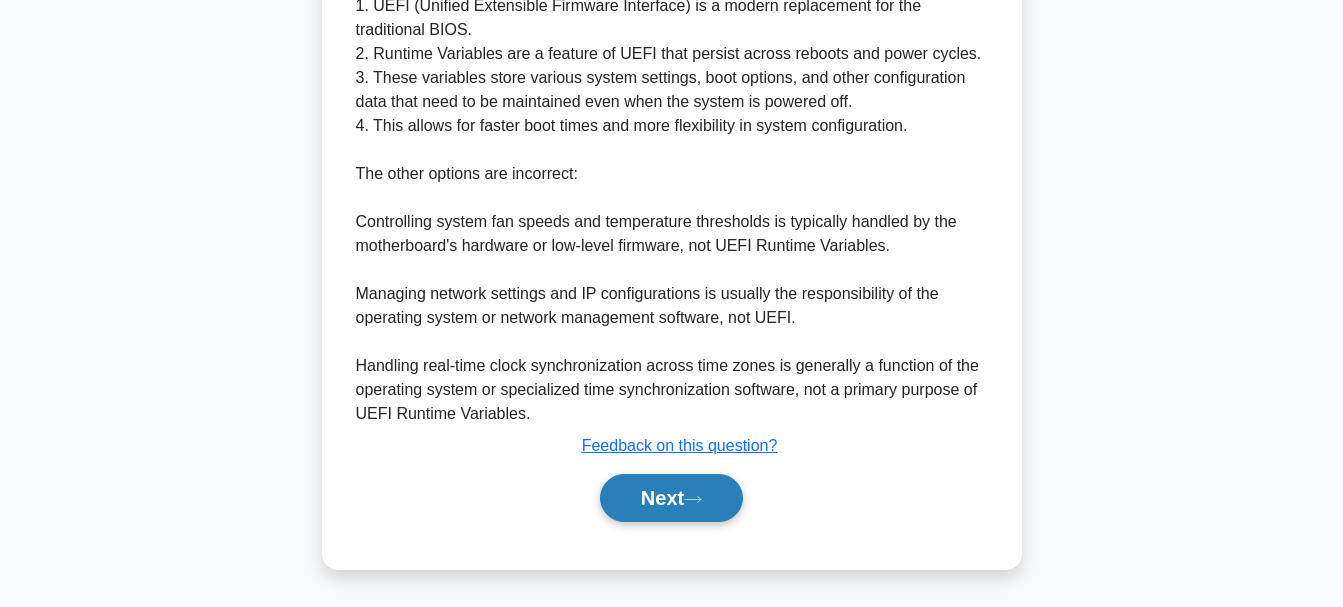 click on "Next" at bounding box center [671, 498] 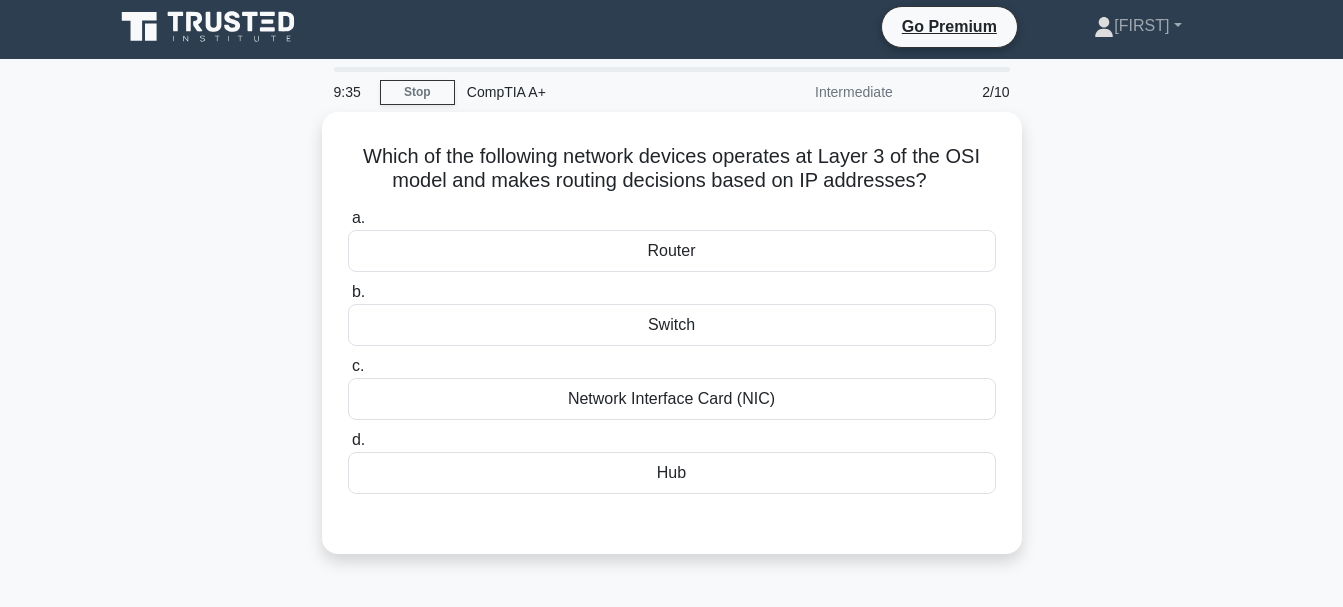 scroll, scrollTop: 0, scrollLeft: 0, axis: both 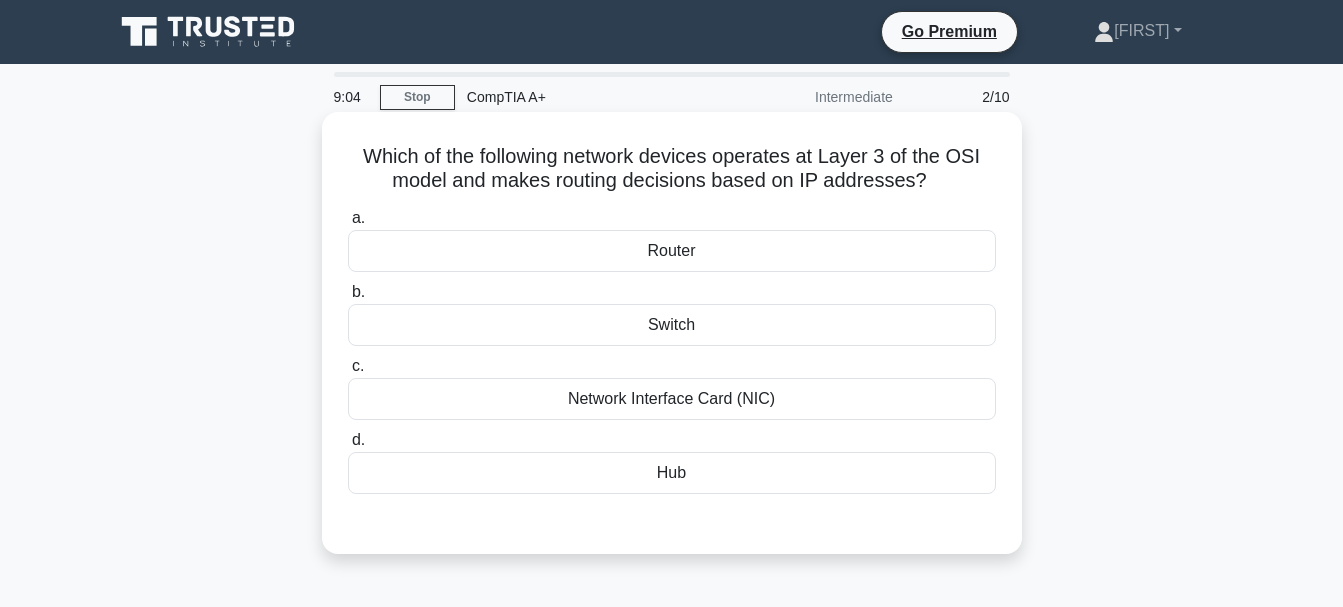 click on "Router" at bounding box center [672, 251] 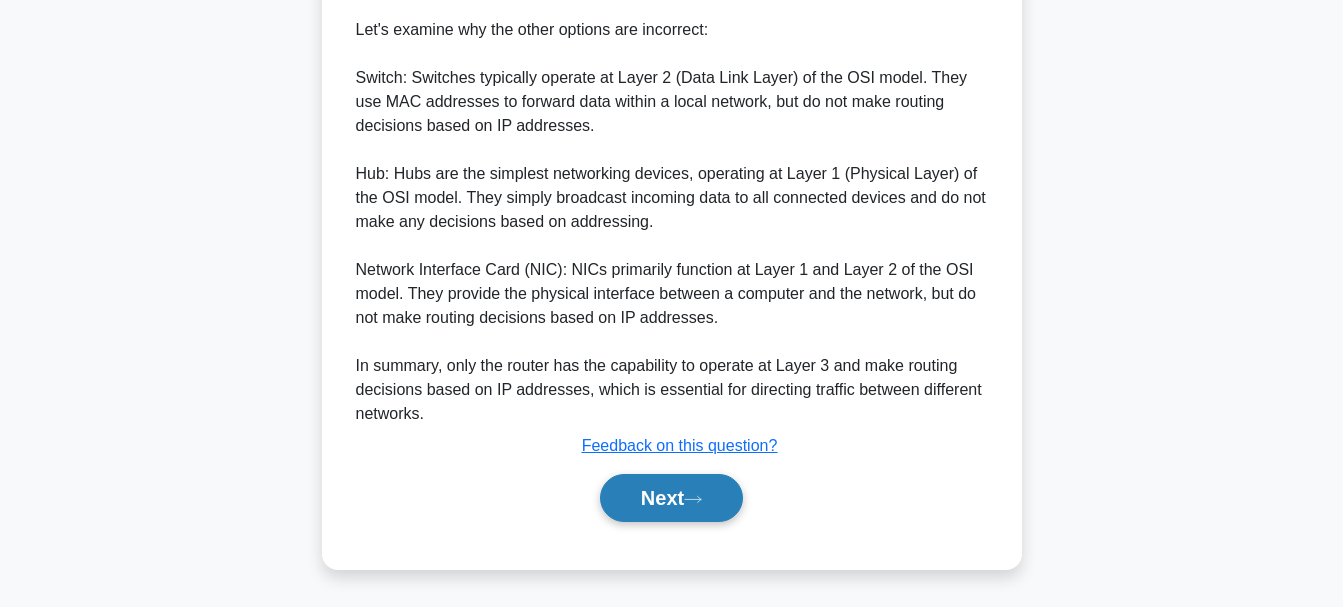 click on "Next" at bounding box center (671, 498) 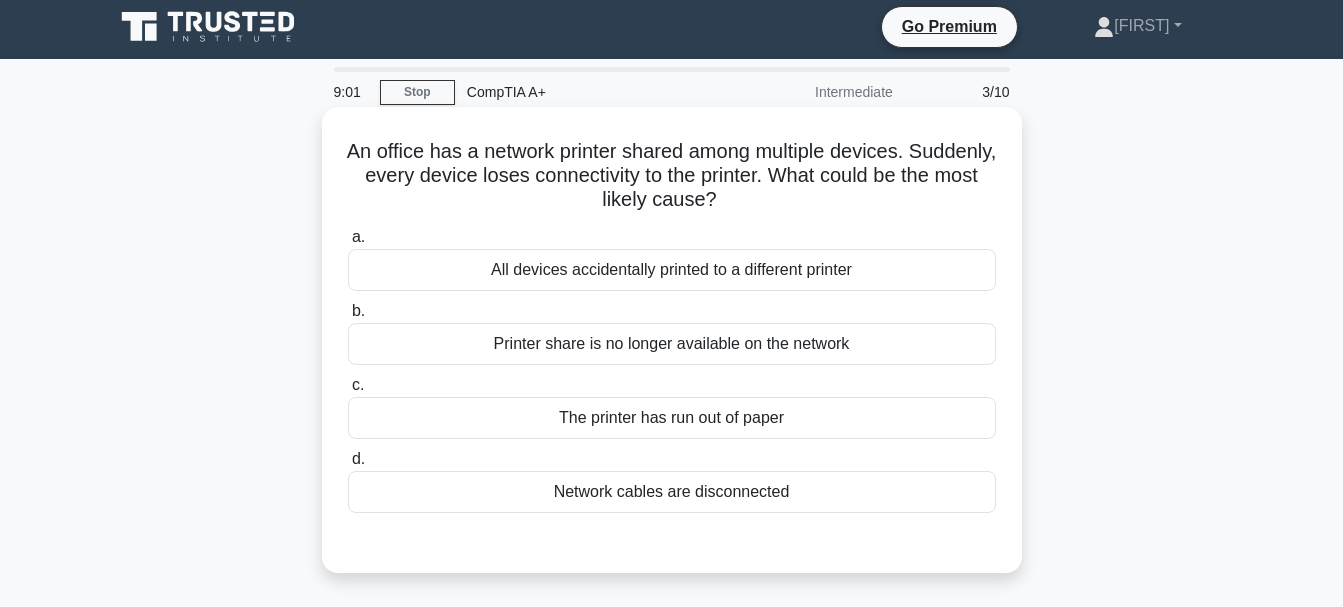 scroll, scrollTop: 0, scrollLeft: 0, axis: both 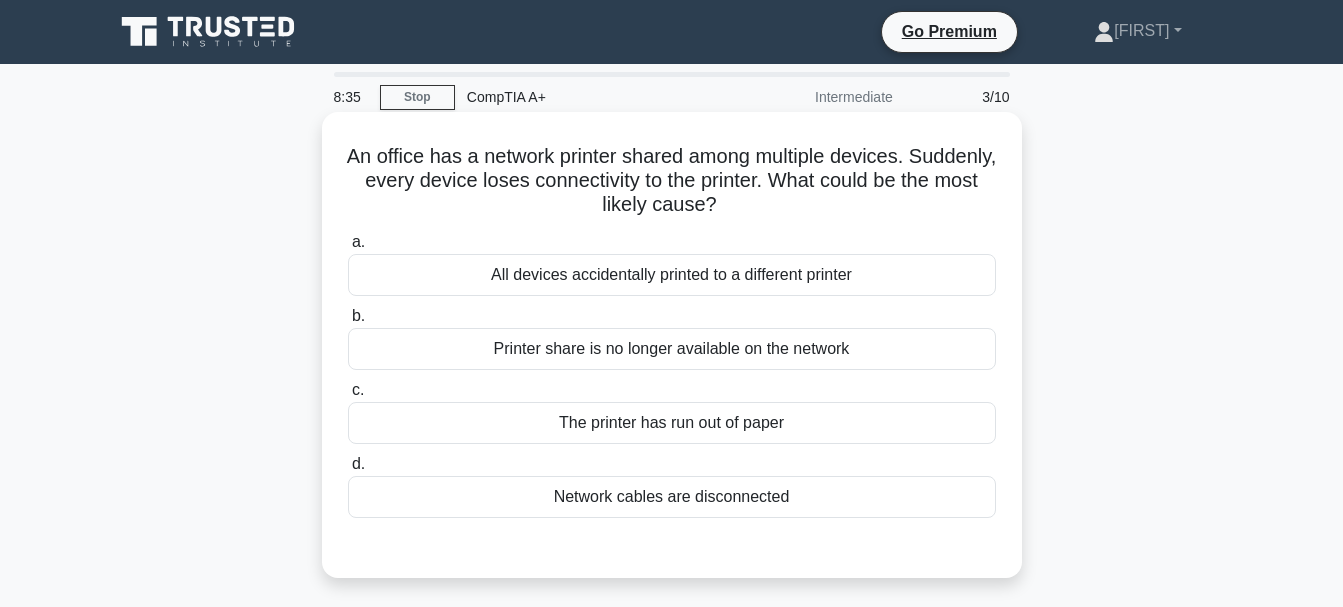 click on "Printer share is no longer available on the network" at bounding box center [672, 349] 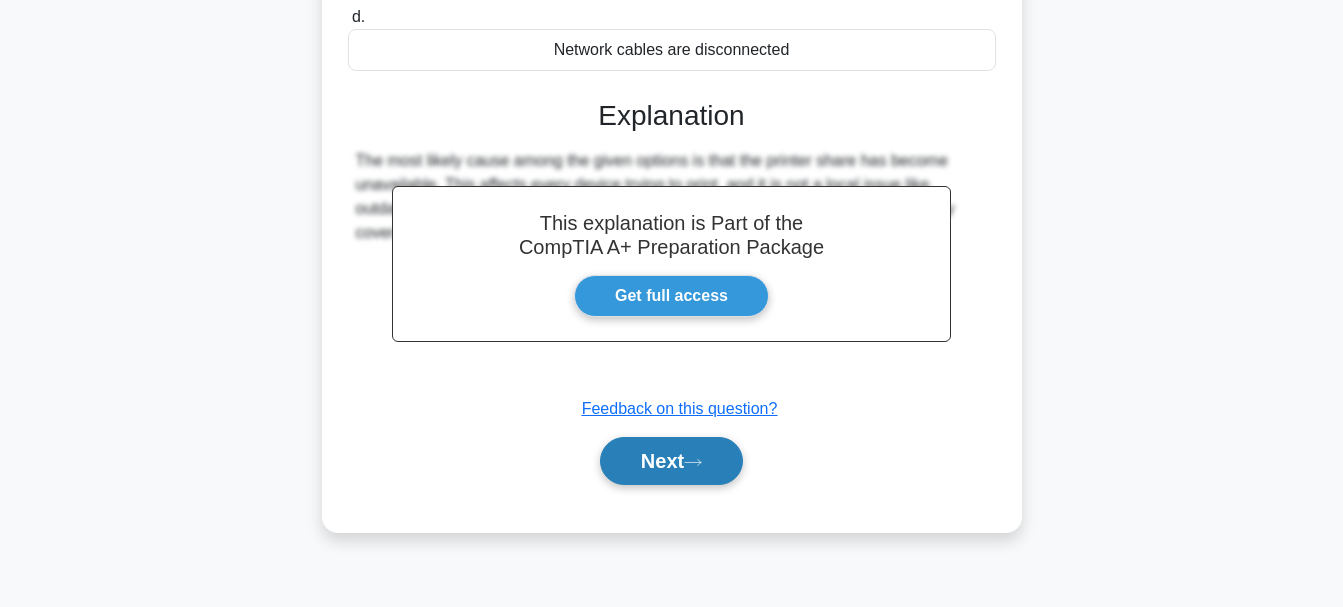scroll, scrollTop: 473, scrollLeft: 0, axis: vertical 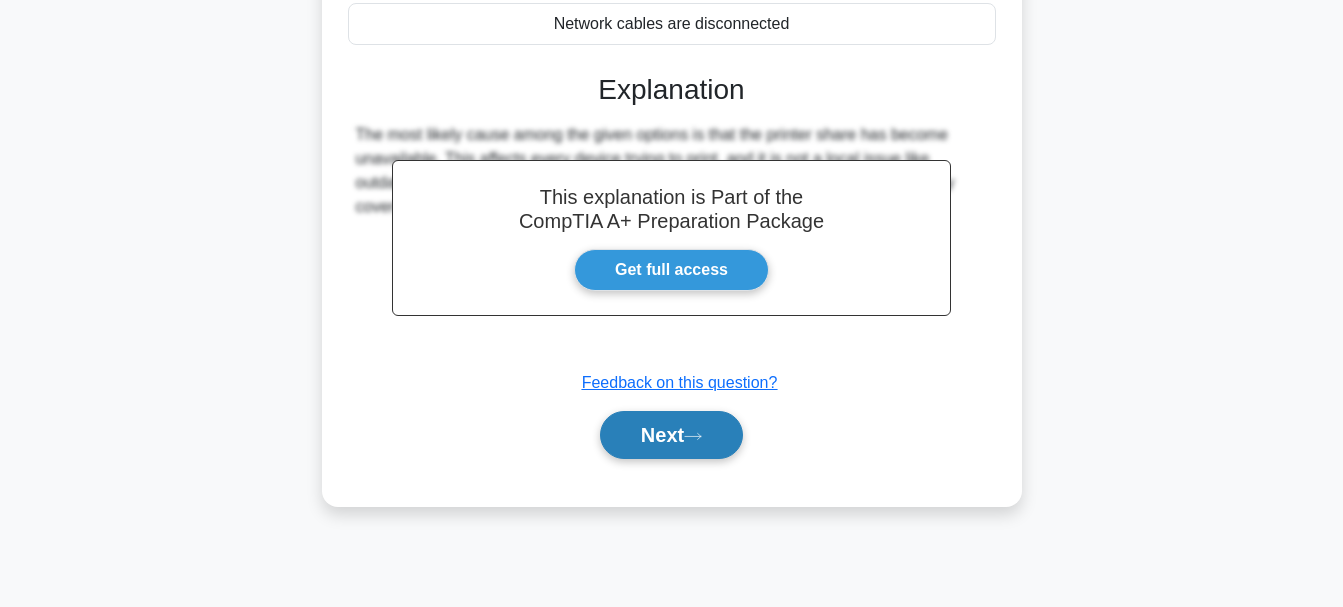 click on "Next" at bounding box center (671, 435) 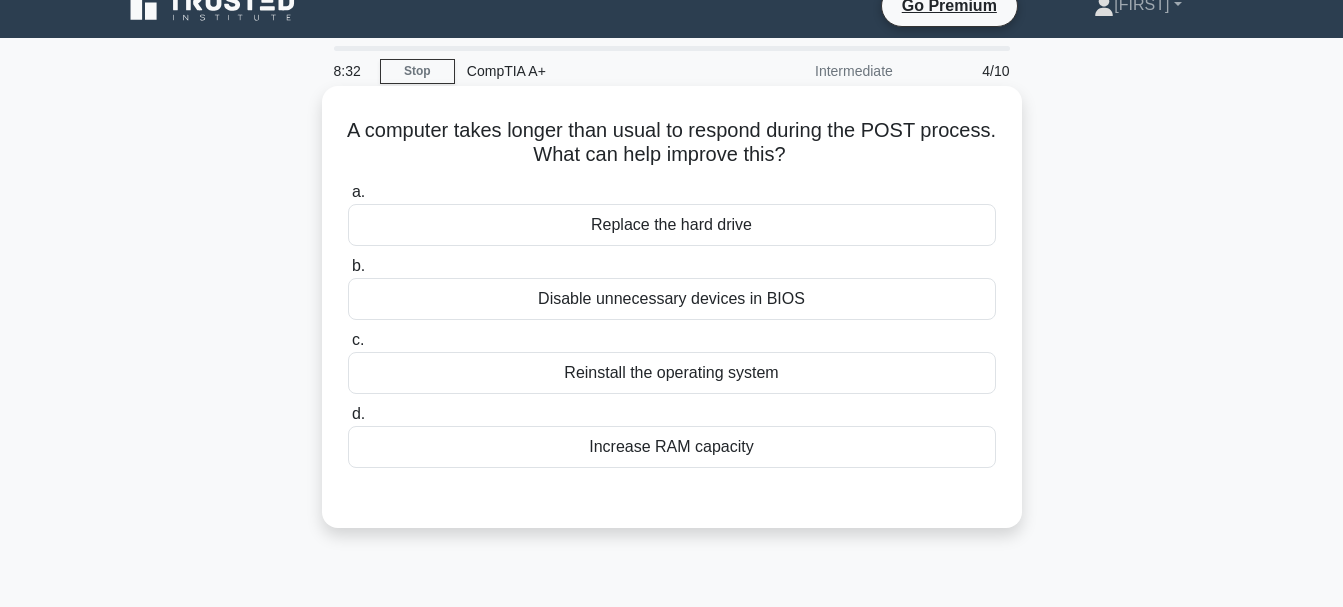 scroll, scrollTop: 0, scrollLeft: 0, axis: both 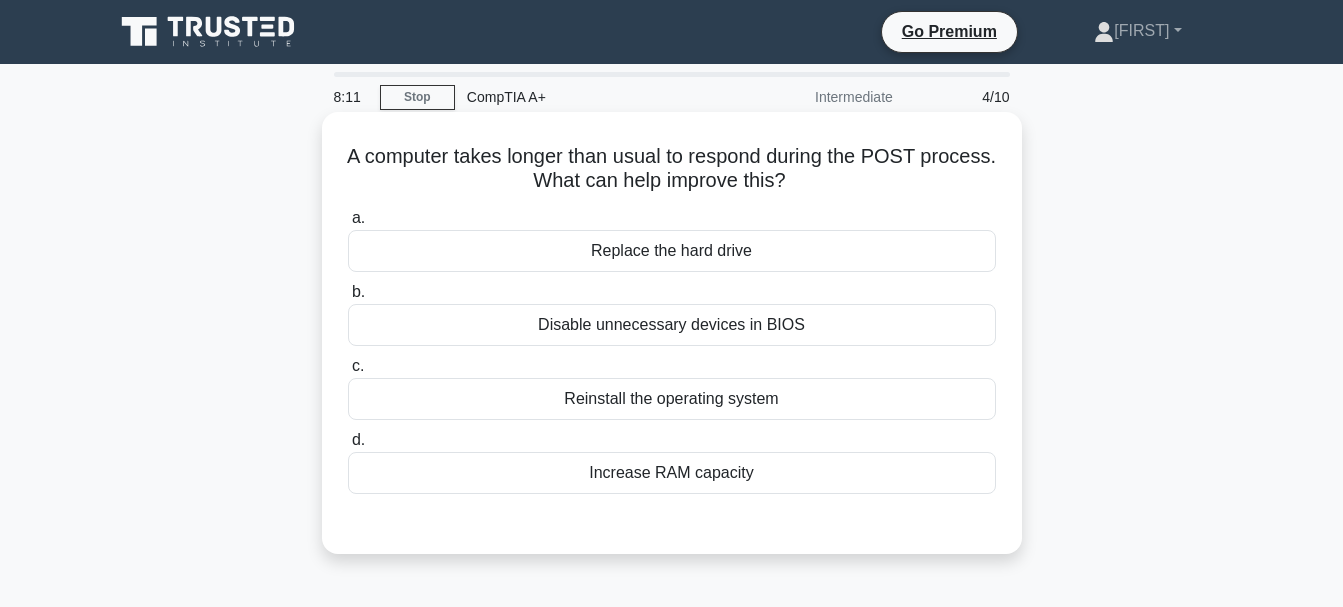 click on "Disable unnecessary devices in BIOS" at bounding box center [672, 325] 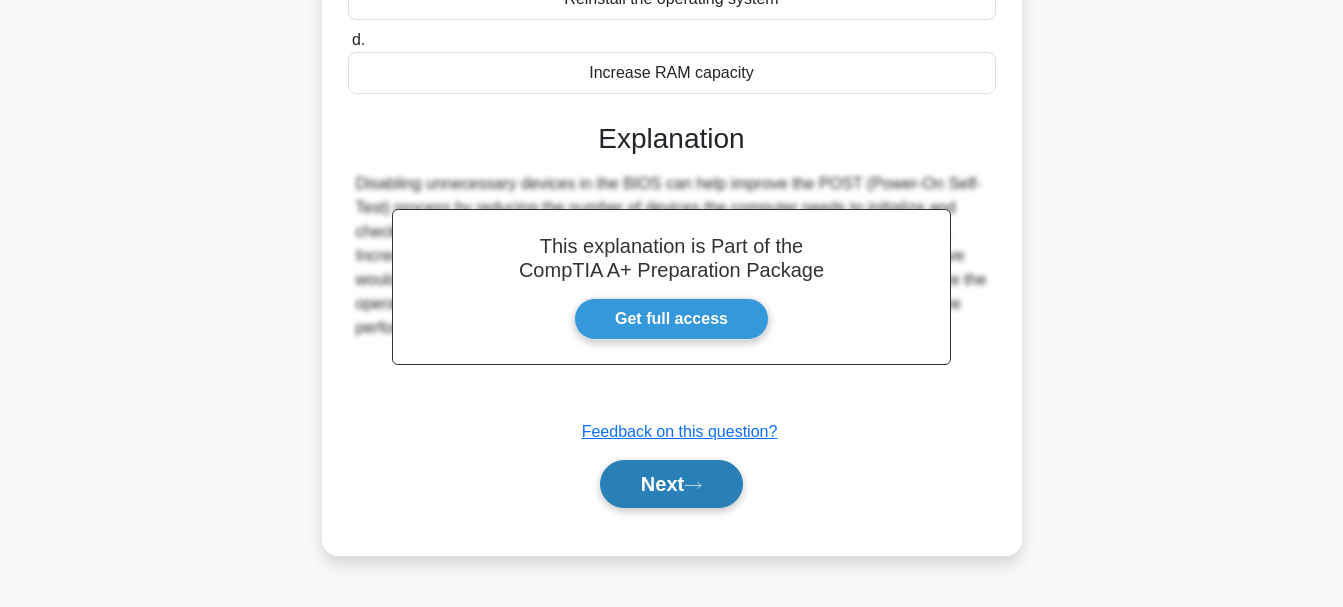 scroll, scrollTop: 473, scrollLeft: 0, axis: vertical 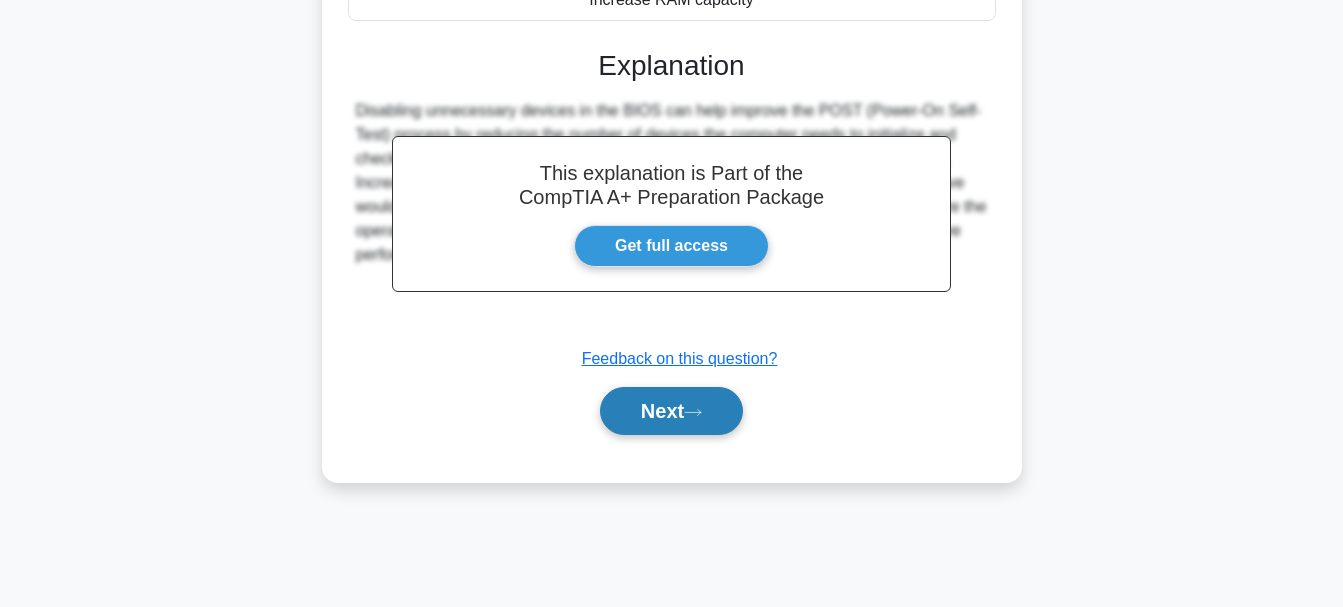 click 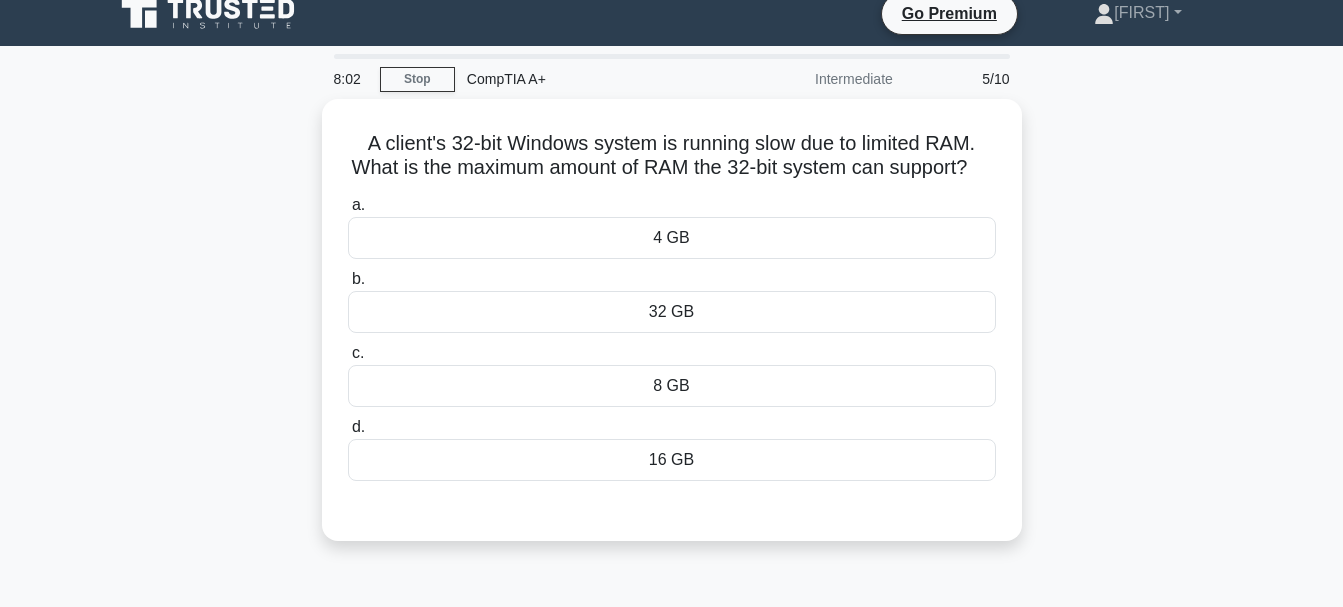 scroll, scrollTop: 0, scrollLeft: 0, axis: both 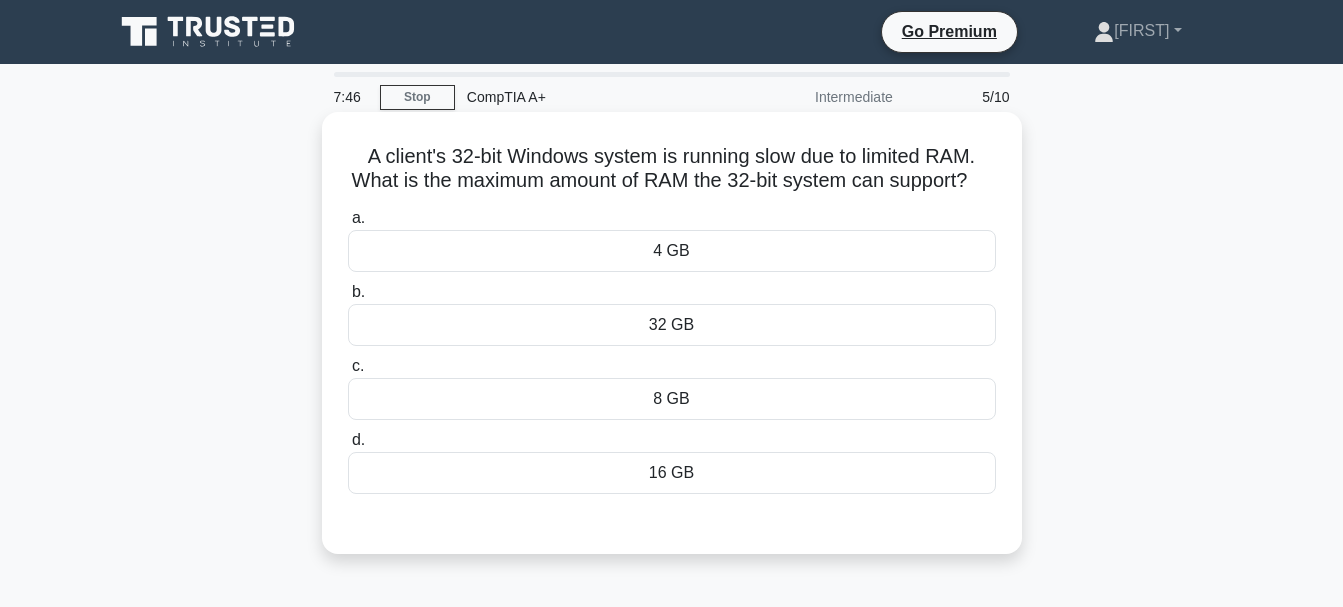 click on "16 GB" at bounding box center (672, 473) 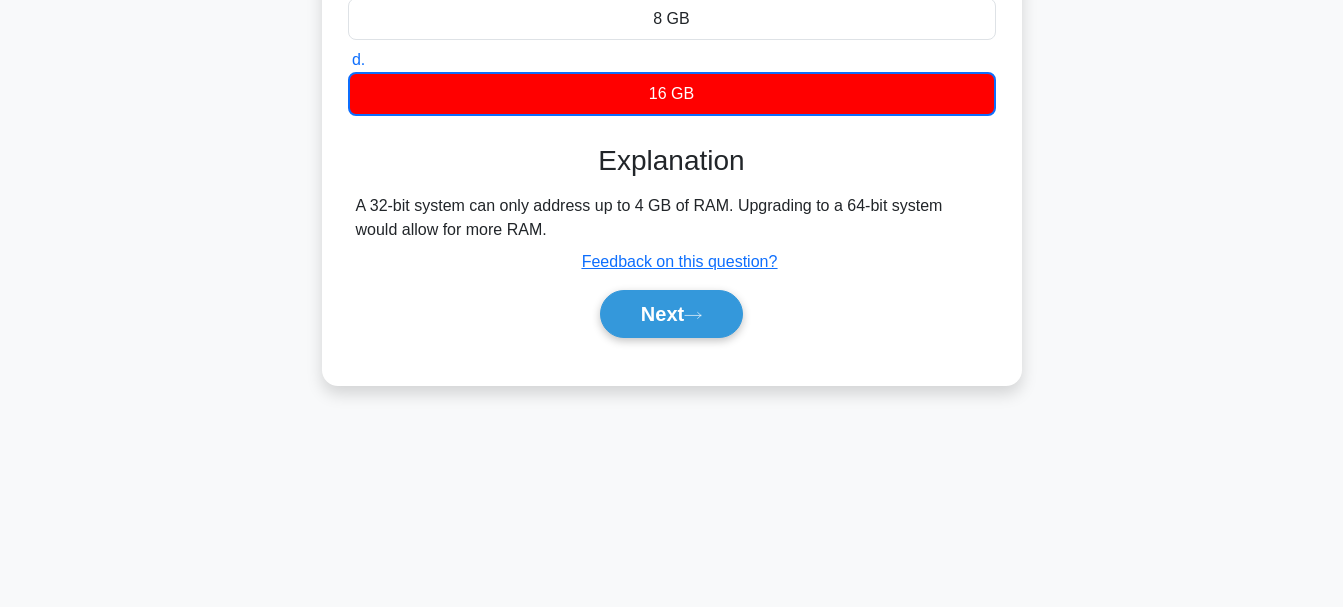 scroll, scrollTop: 473, scrollLeft: 0, axis: vertical 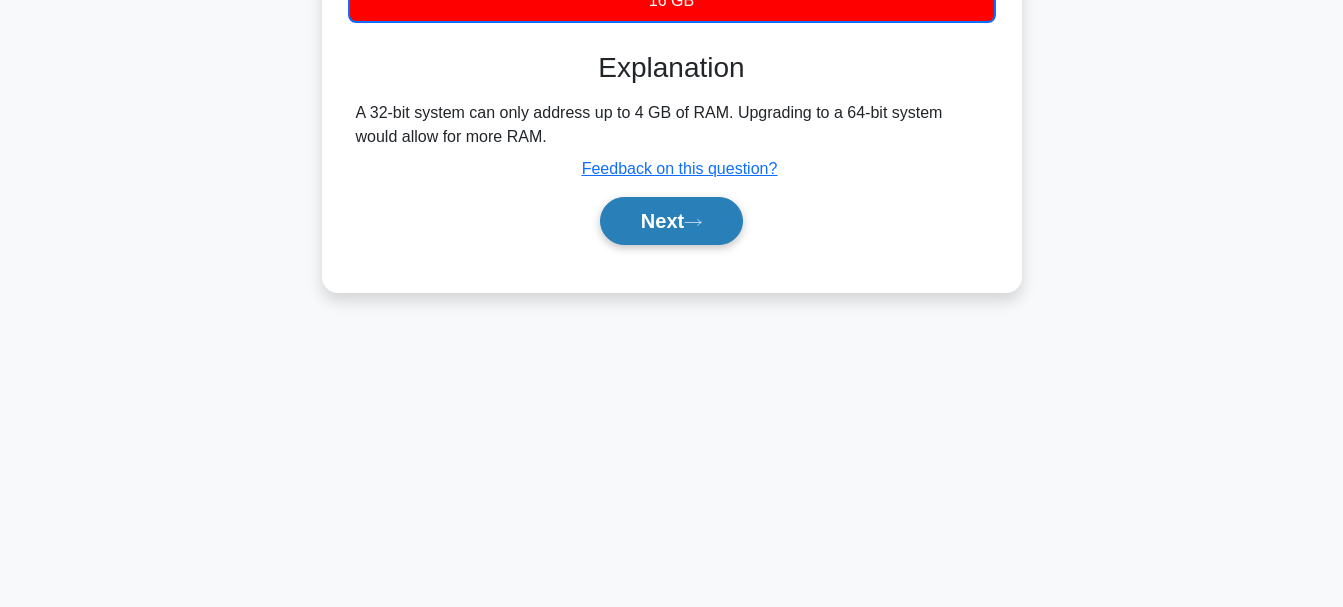 click 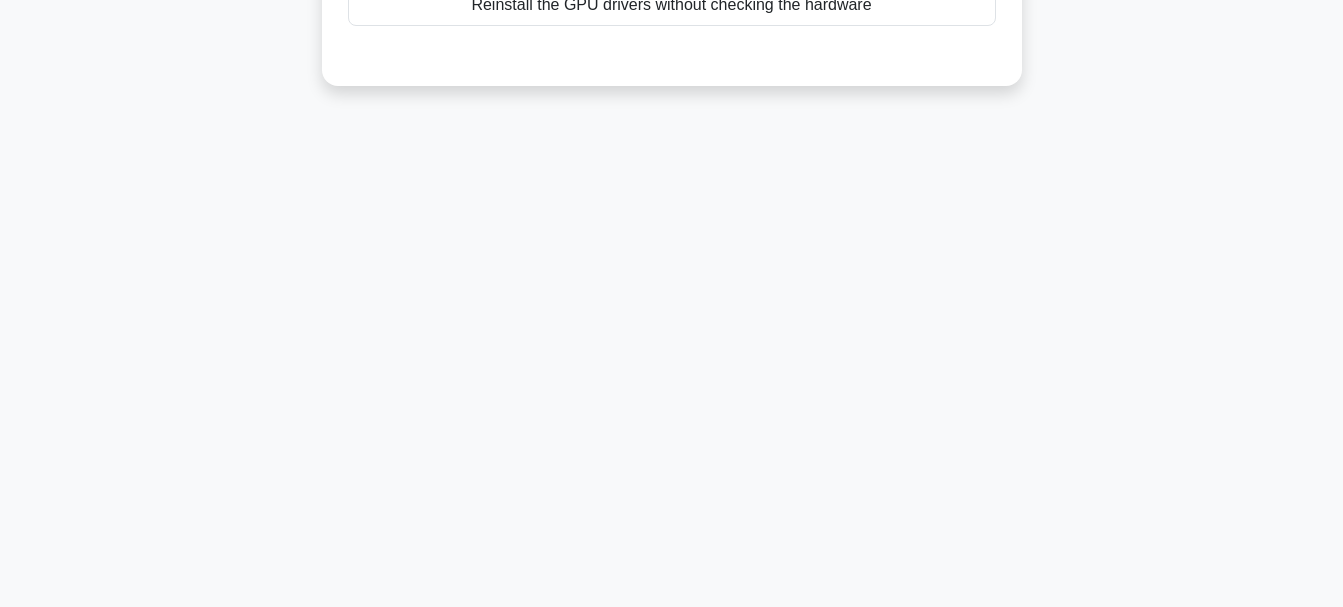 scroll, scrollTop: 73, scrollLeft: 0, axis: vertical 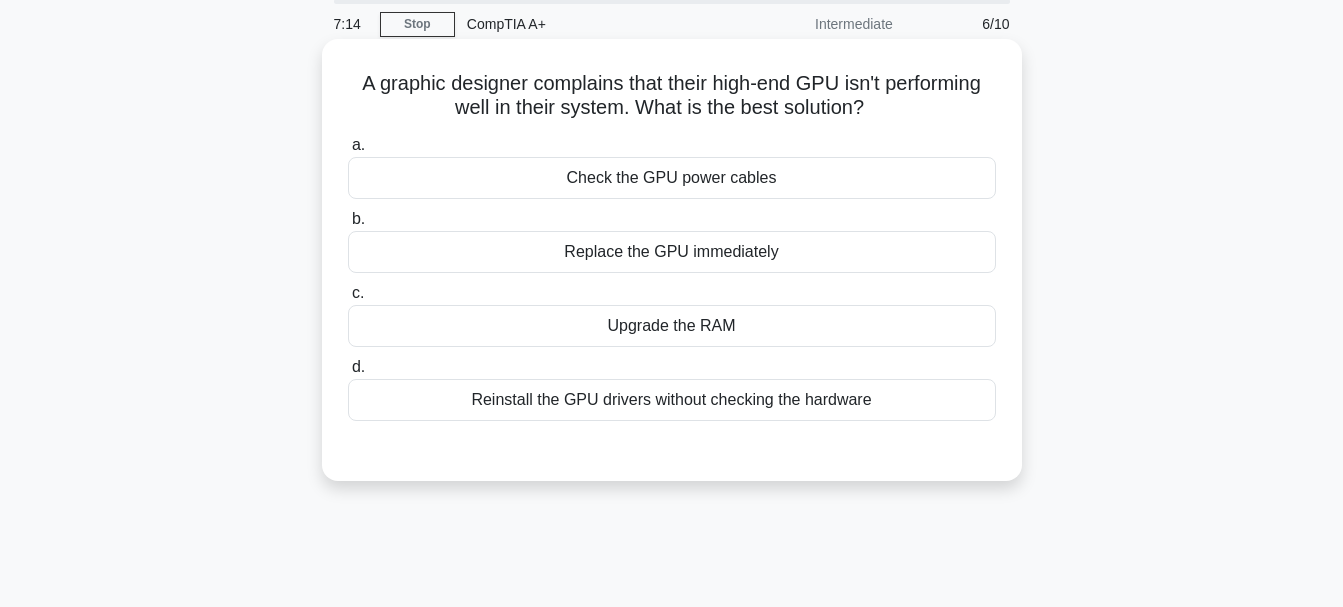 click on "Reinstall the GPU drivers without checking the hardware" at bounding box center (672, 400) 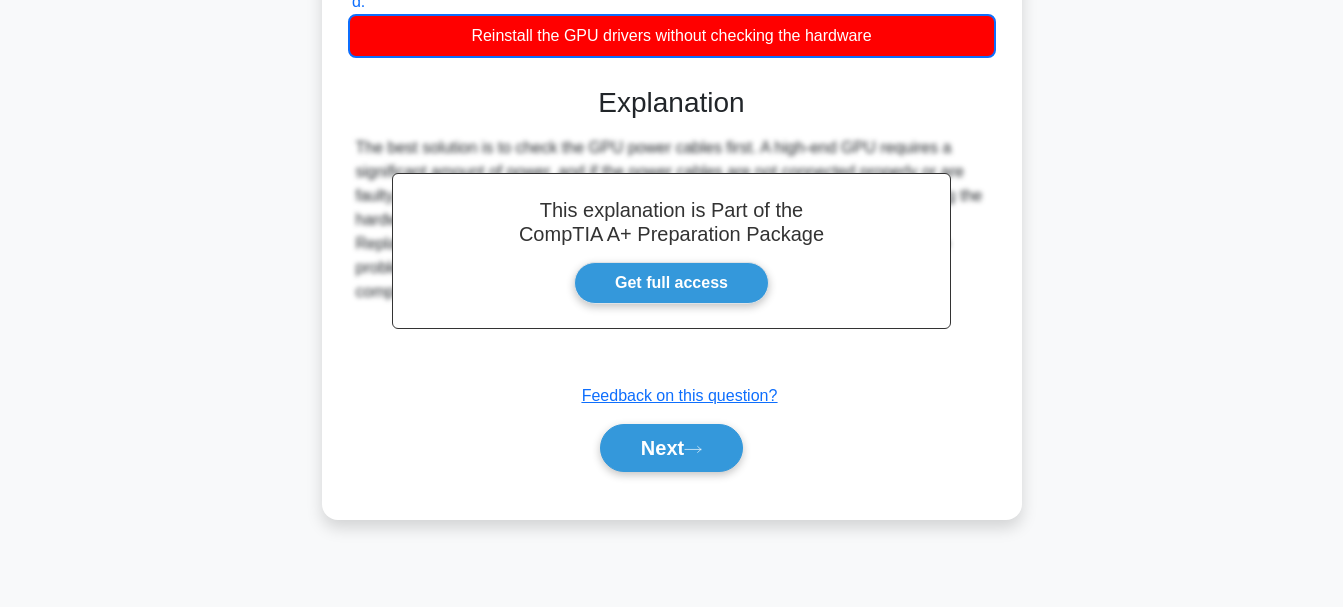 scroll, scrollTop: 473, scrollLeft: 0, axis: vertical 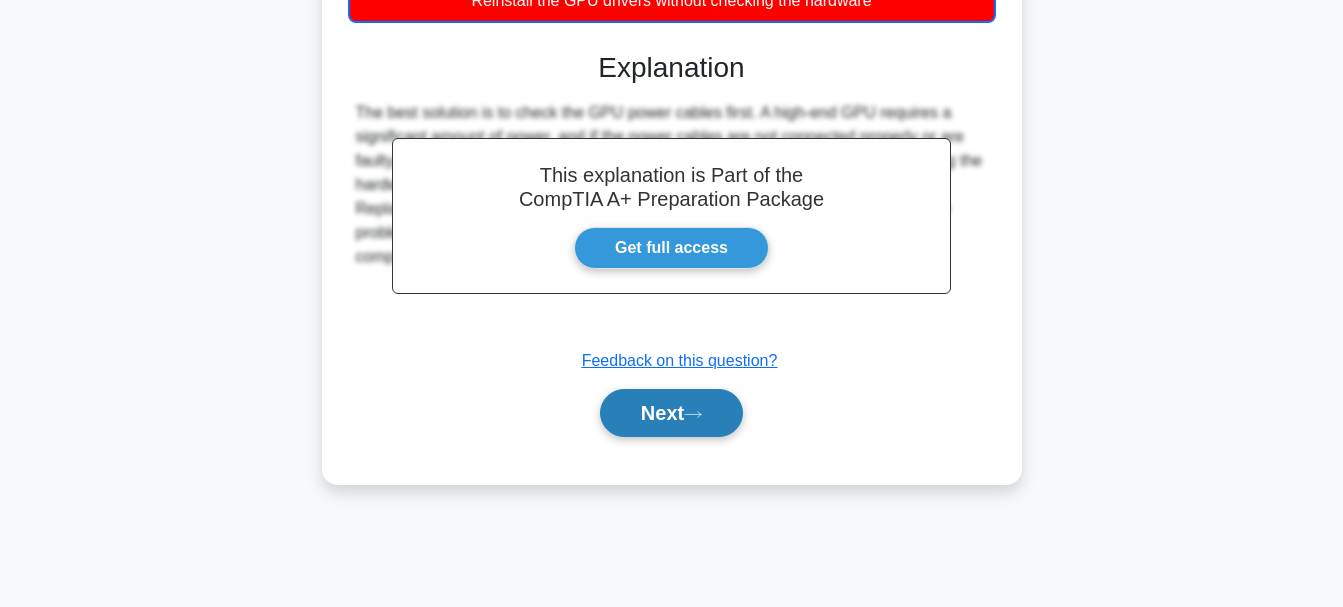 click on "Next" at bounding box center (671, 413) 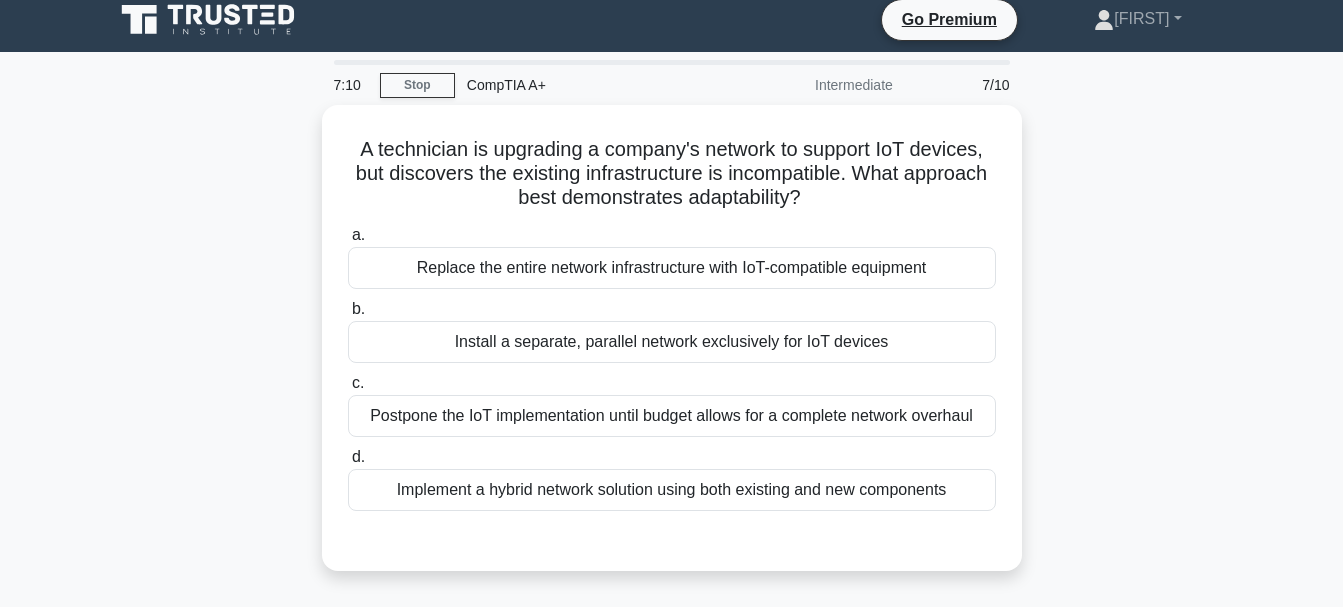 scroll, scrollTop: 0, scrollLeft: 0, axis: both 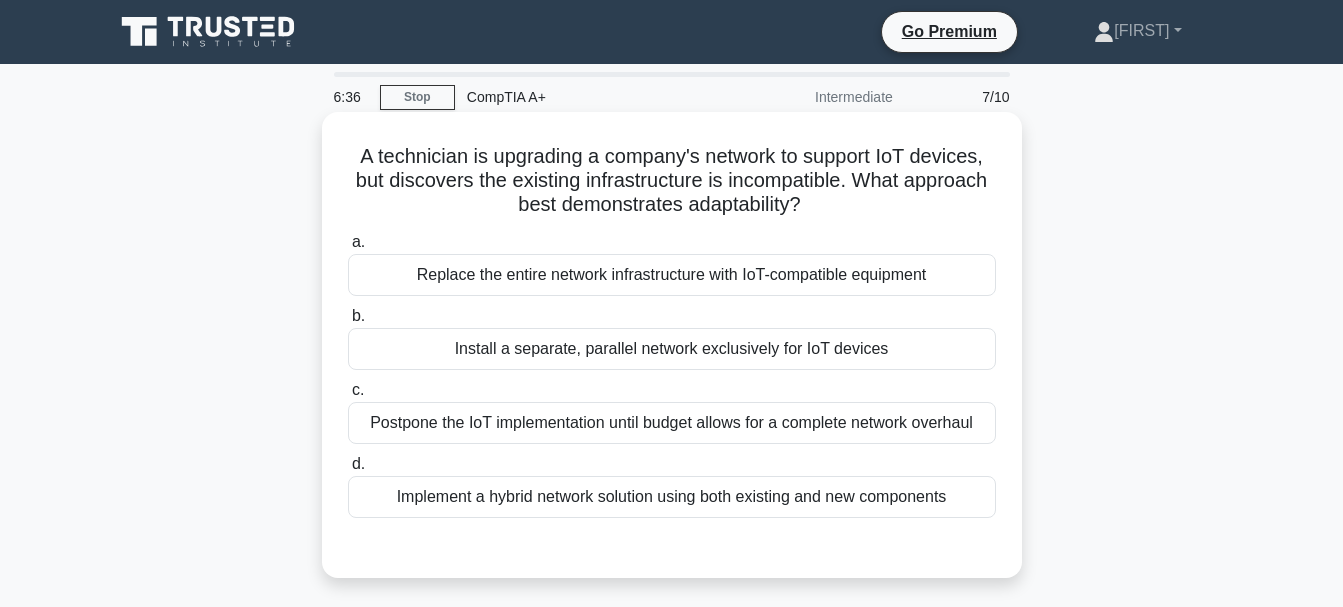 click on "Implement a hybrid network solution using both existing and new components" at bounding box center (672, 497) 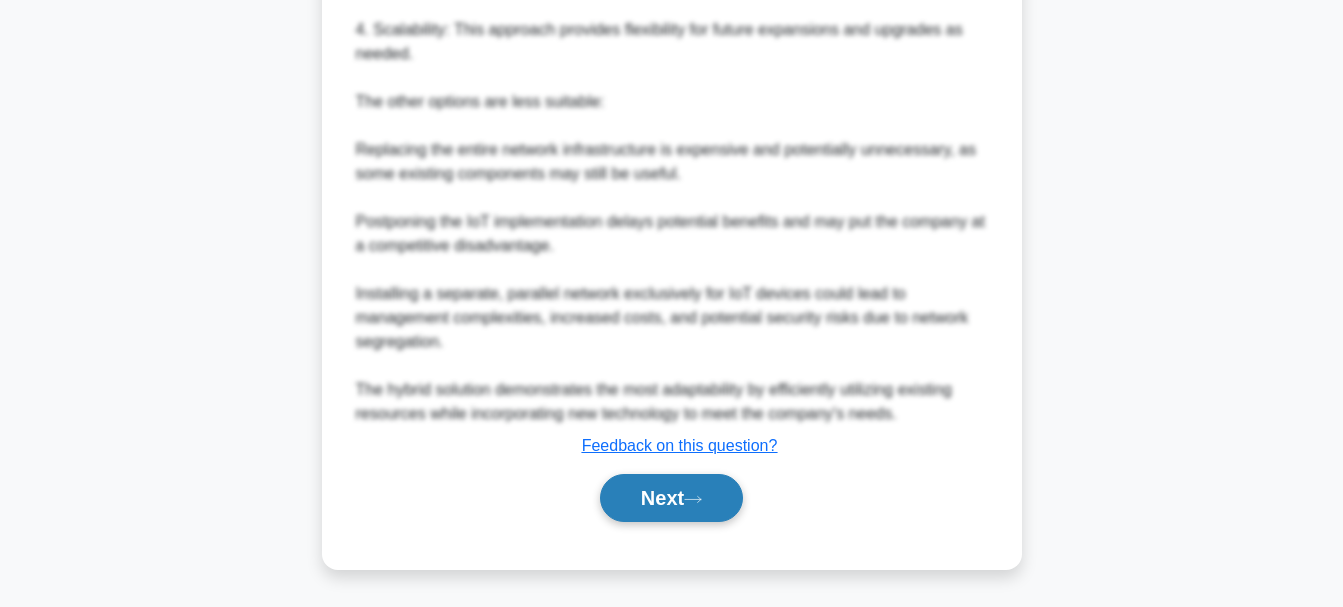 click 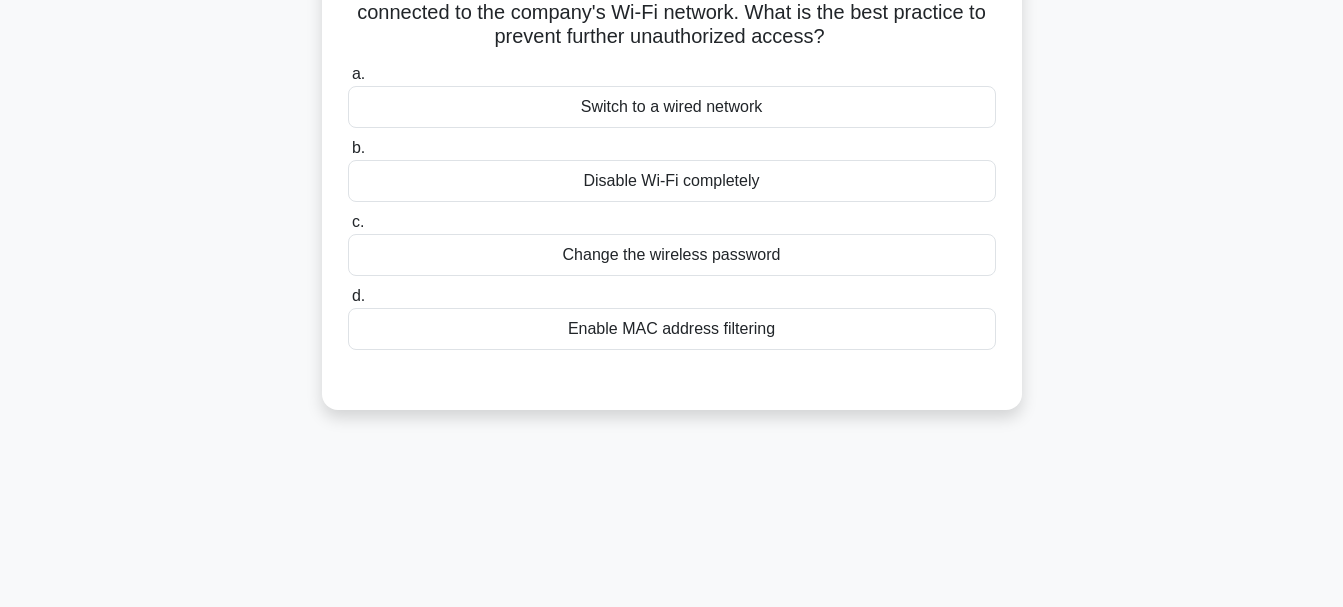 scroll, scrollTop: 0, scrollLeft: 0, axis: both 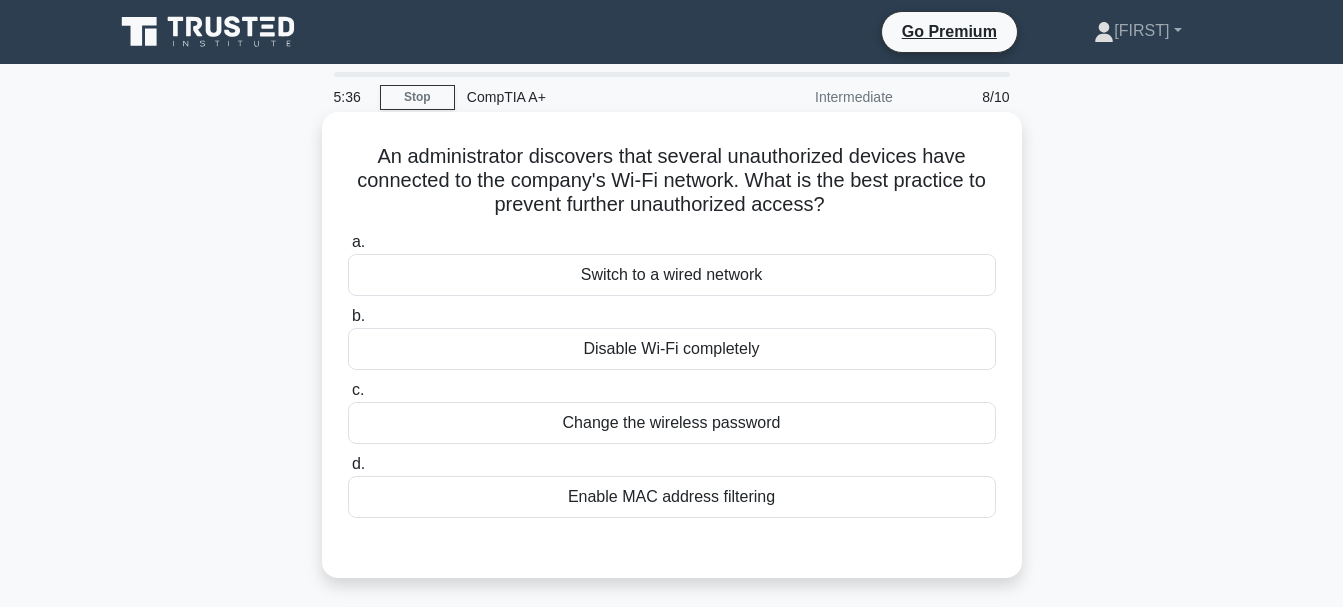 click on "Change the wireless password" at bounding box center [672, 423] 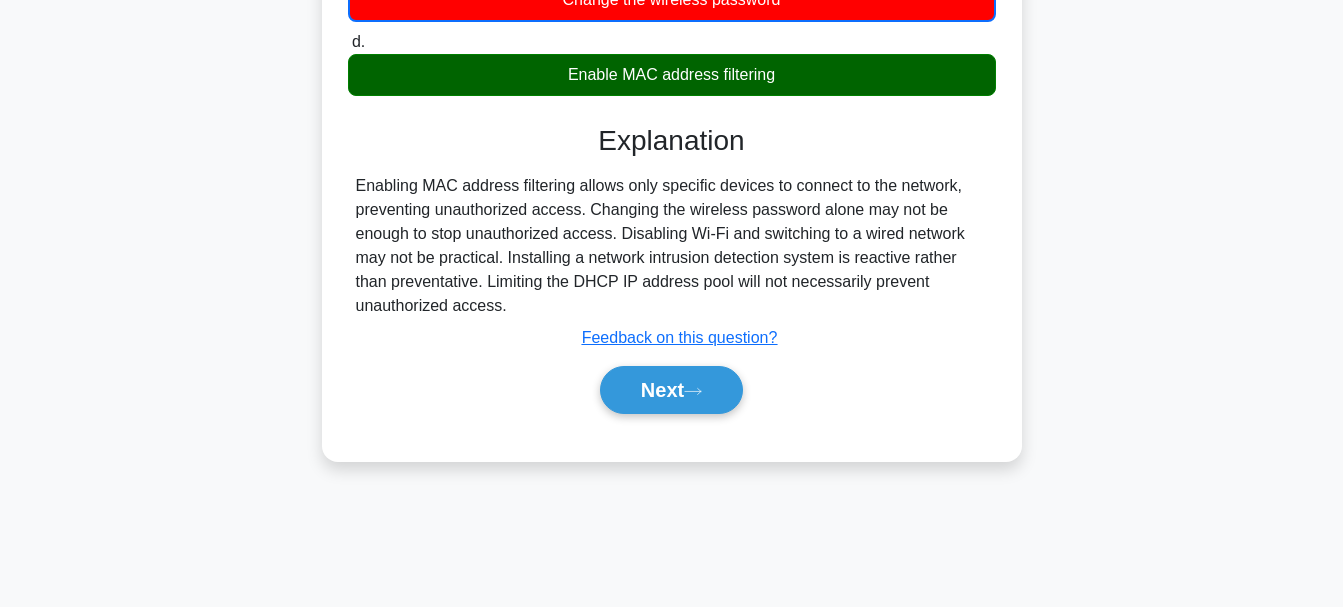 scroll, scrollTop: 473, scrollLeft: 0, axis: vertical 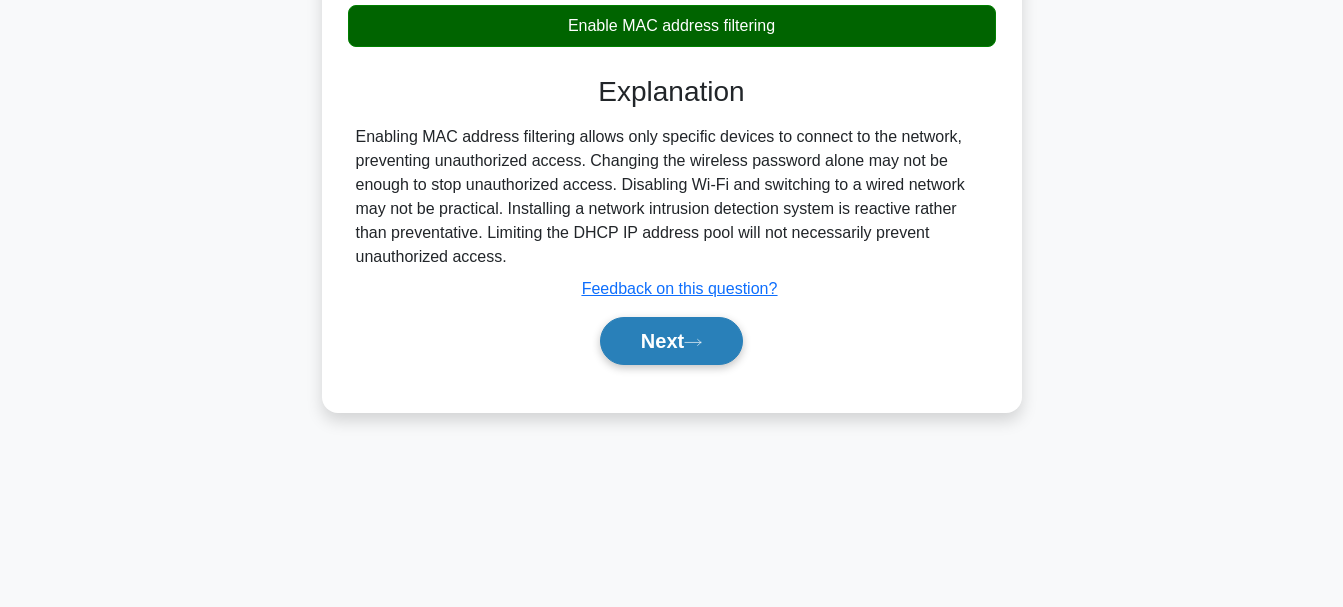 click on "Next" at bounding box center [671, 341] 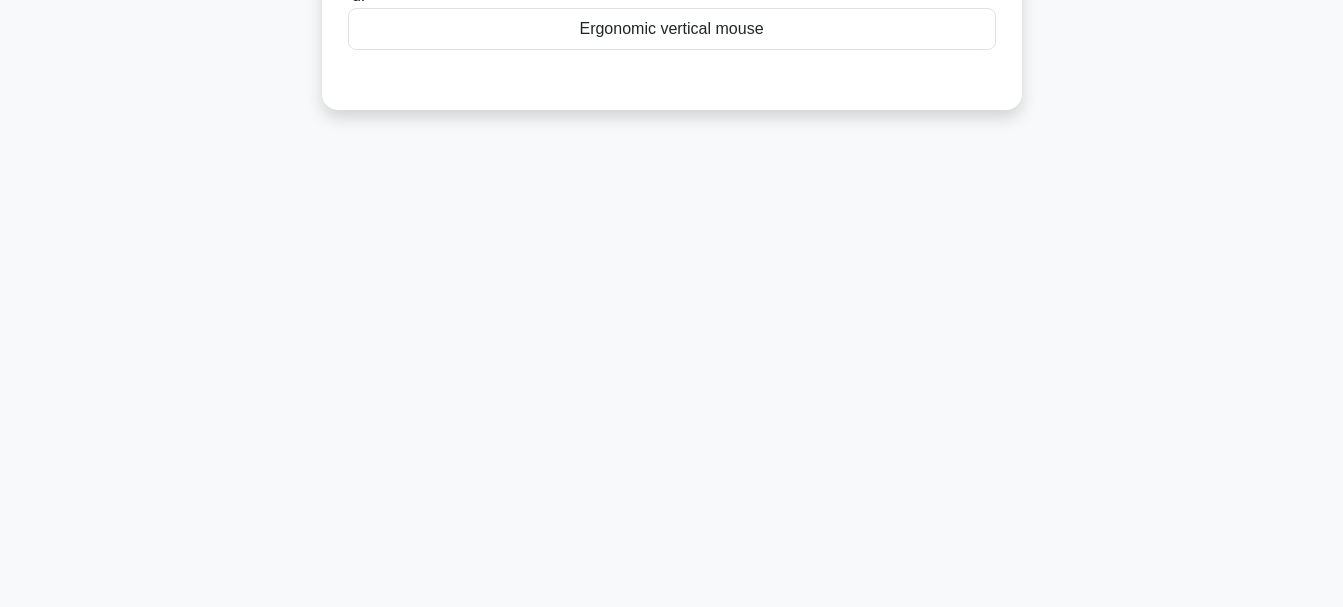 scroll, scrollTop: 73, scrollLeft: 0, axis: vertical 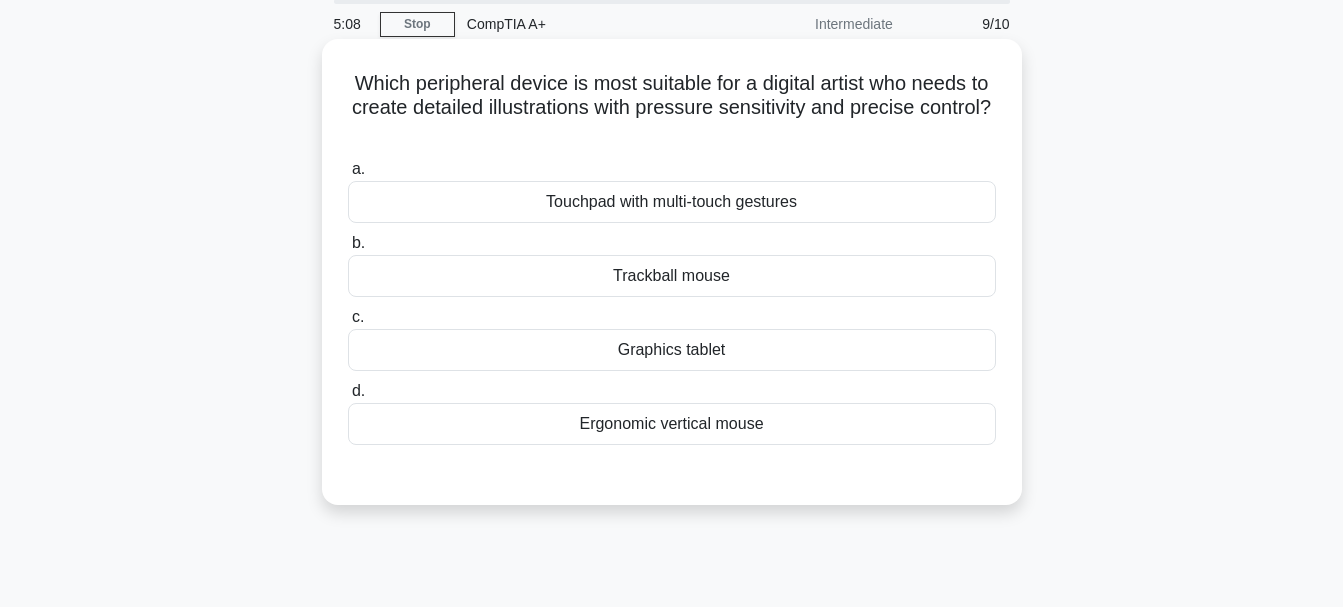 click on "Touchpad with multi-touch gestures" at bounding box center [672, 202] 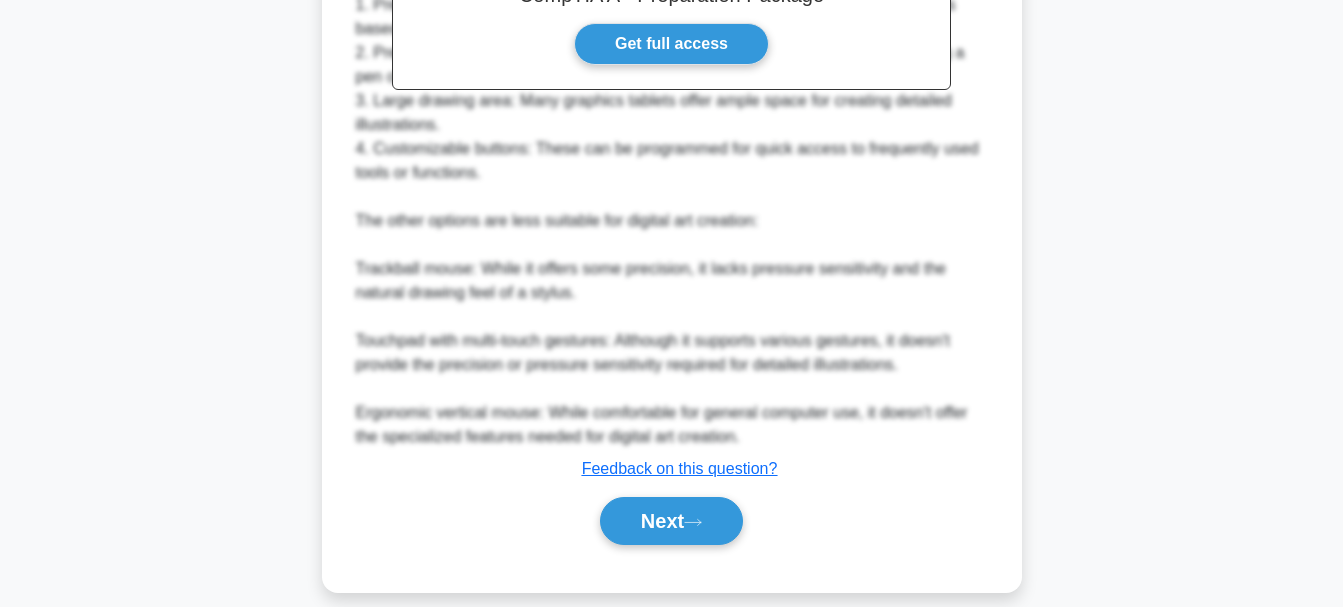 scroll, scrollTop: 725, scrollLeft: 0, axis: vertical 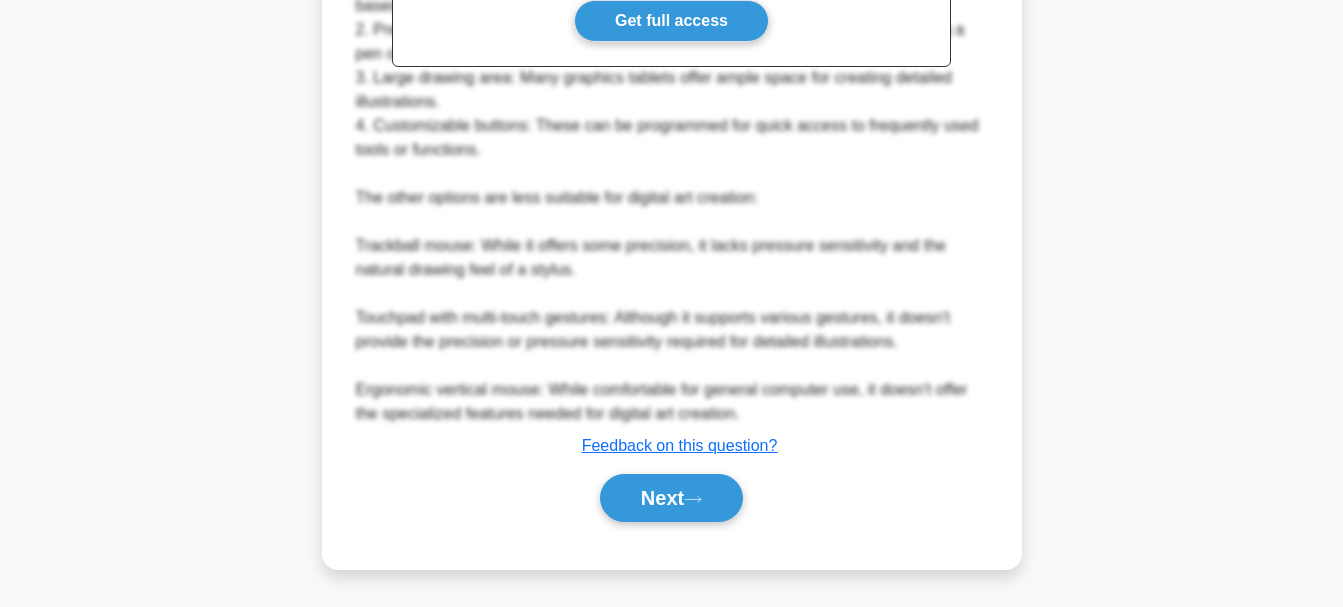click on "Next" at bounding box center (672, 498) 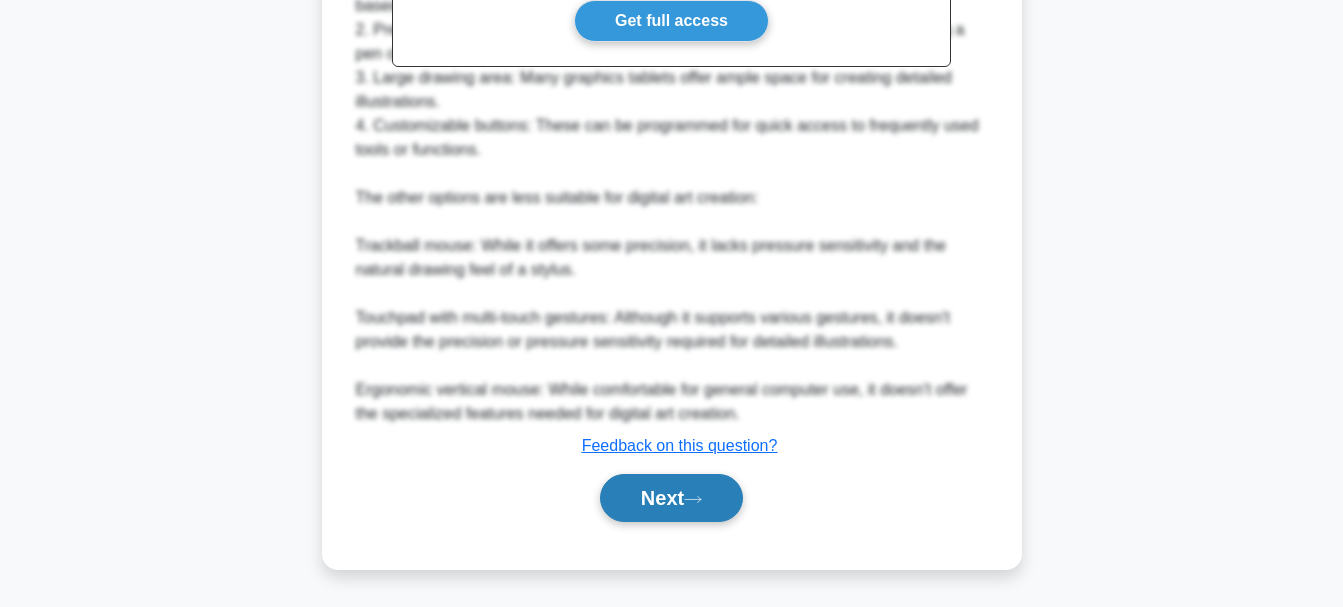 click on "Next" at bounding box center [671, 498] 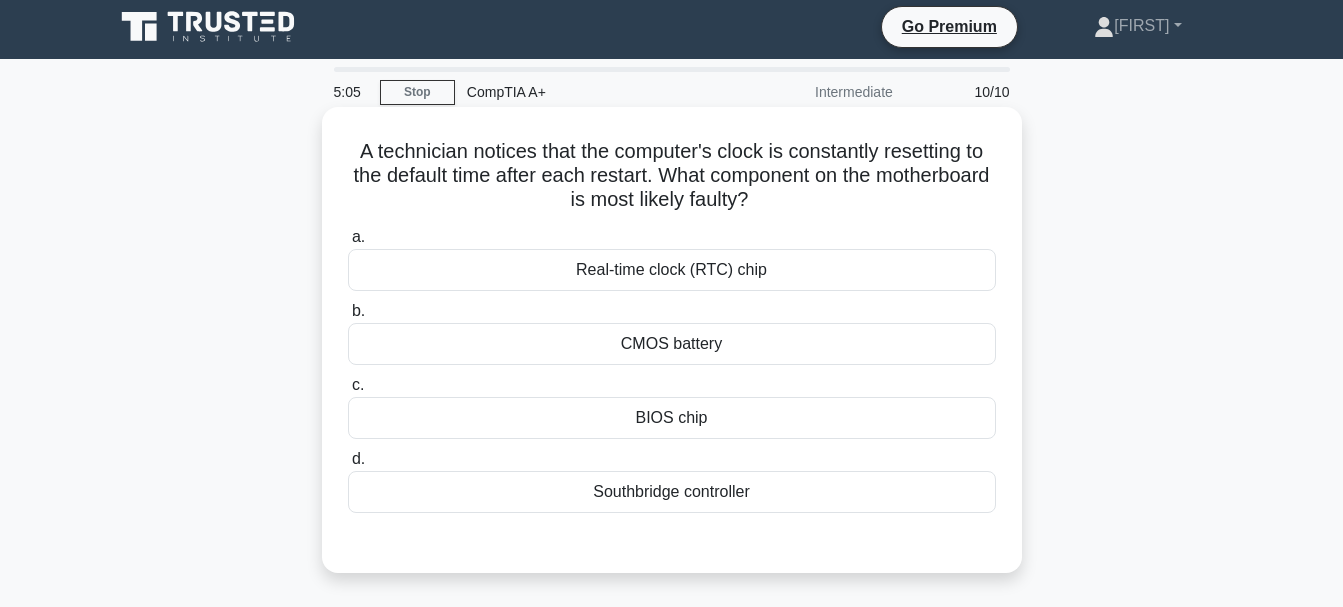 scroll, scrollTop: 0, scrollLeft: 0, axis: both 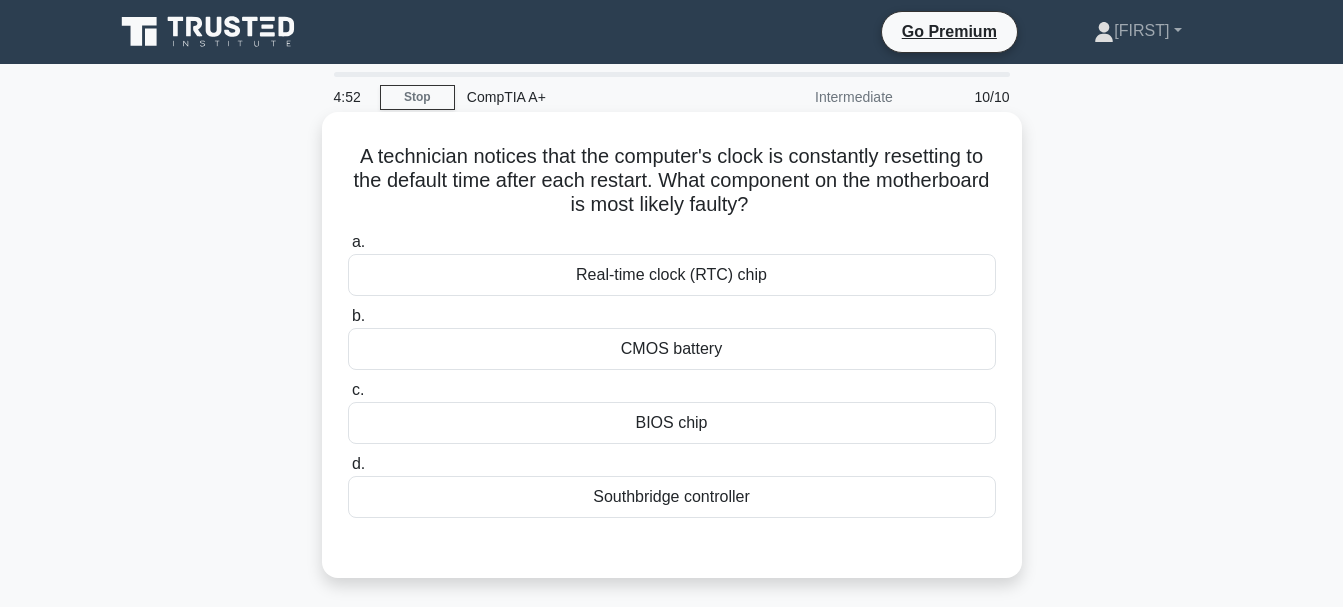 click on "CMOS battery" at bounding box center [672, 349] 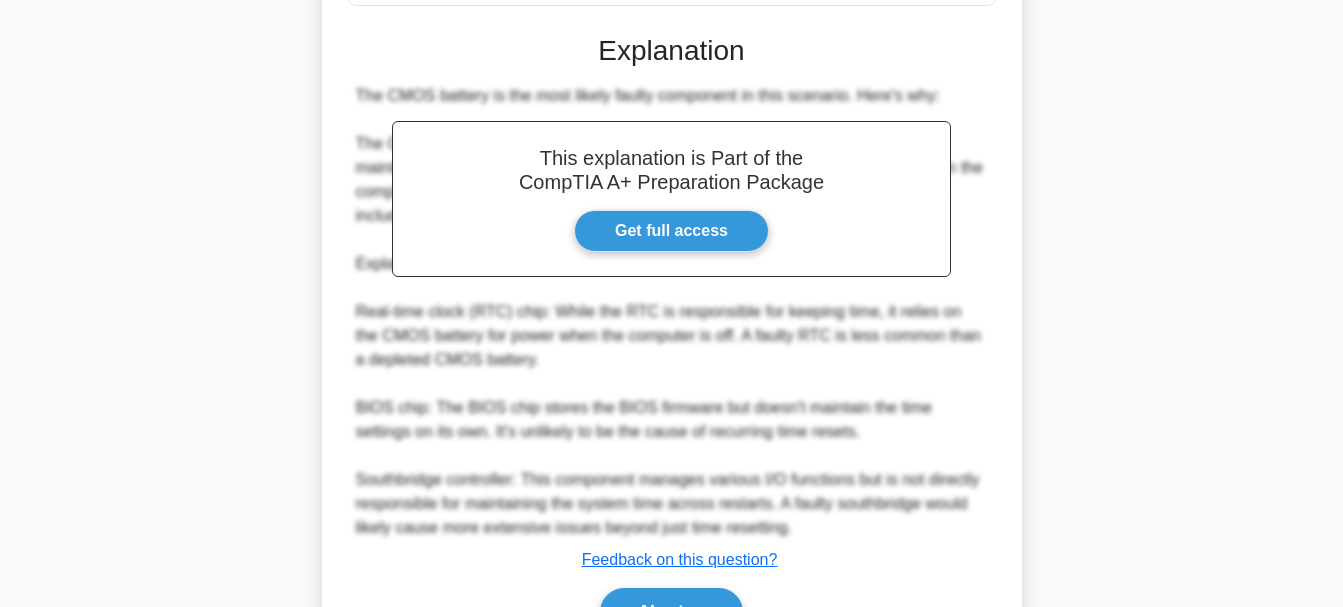 scroll, scrollTop: 627, scrollLeft: 0, axis: vertical 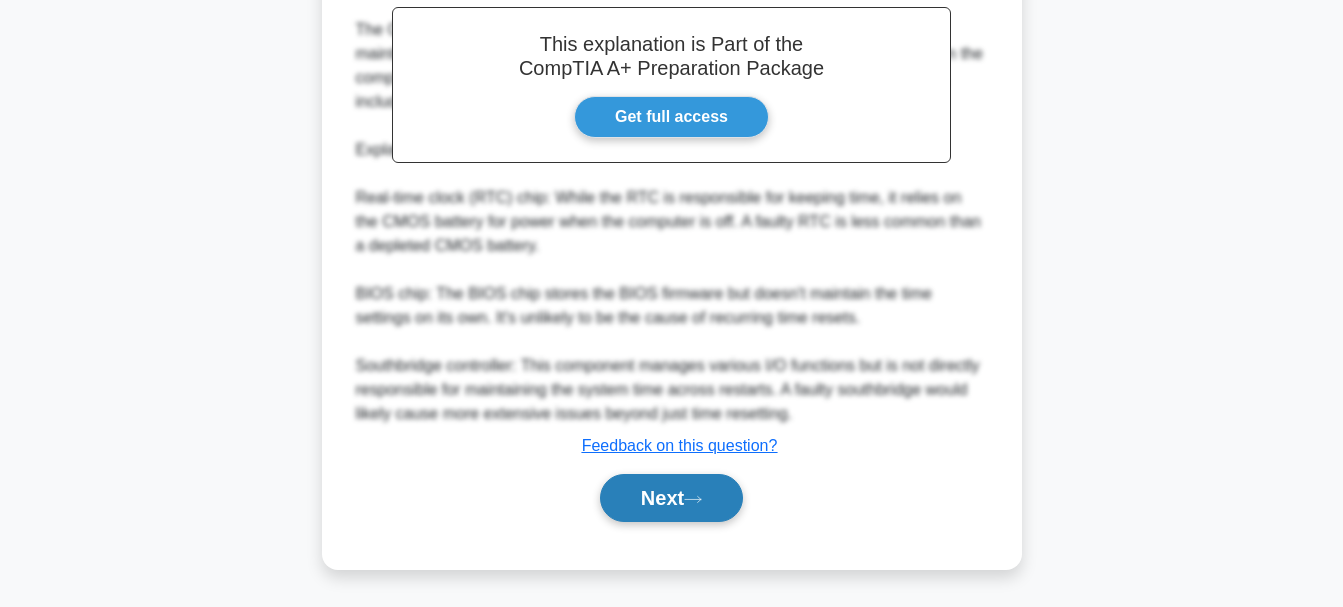 click on "Next" at bounding box center (671, 498) 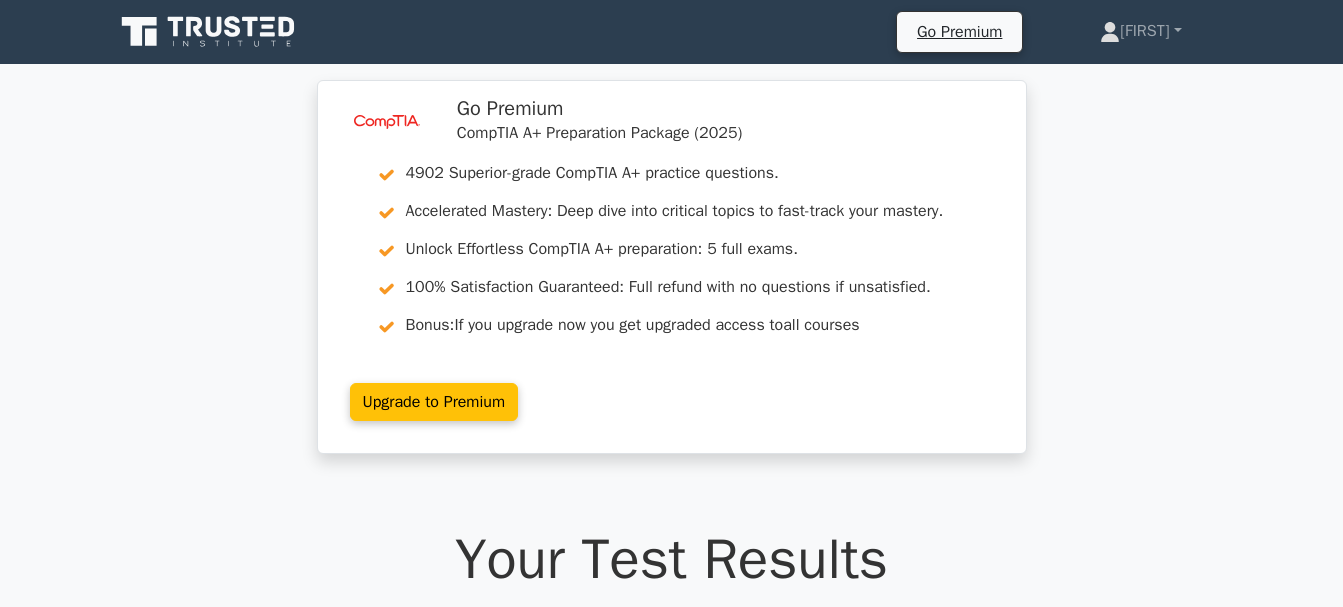 scroll, scrollTop: 500, scrollLeft: 0, axis: vertical 